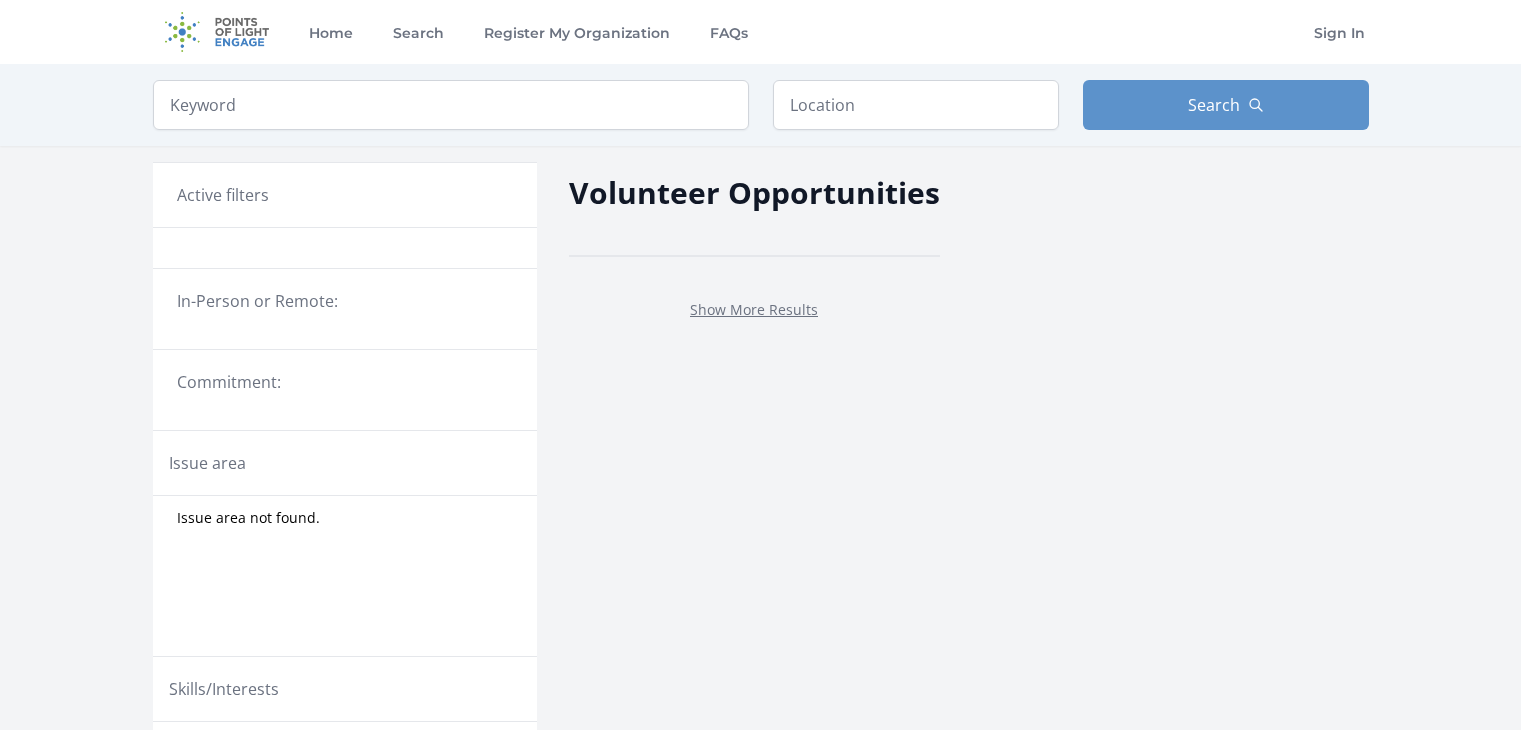 scroll, scrollTop: 0, scrollLeft: 0, axis: both 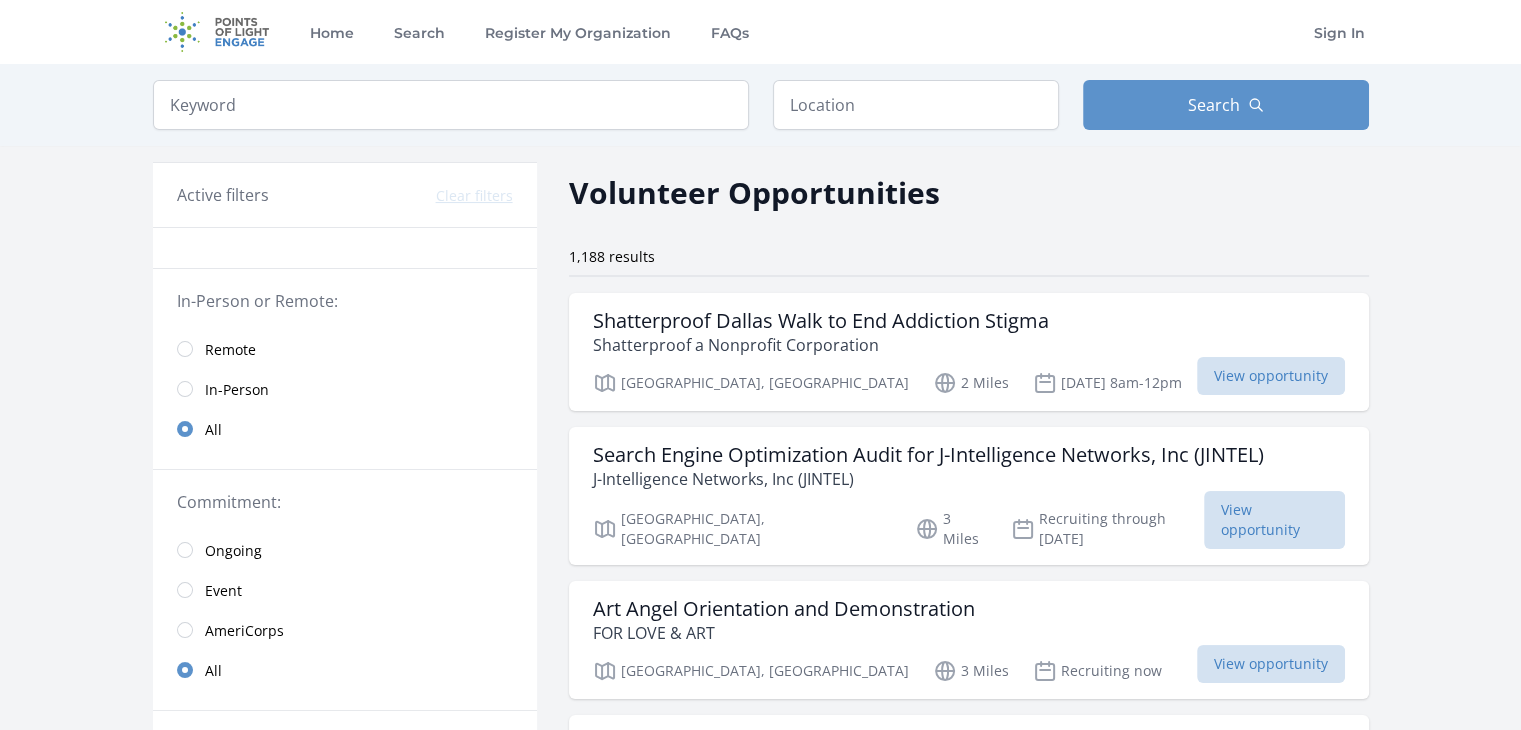click on "Remote" at bounding box center [230, 350] 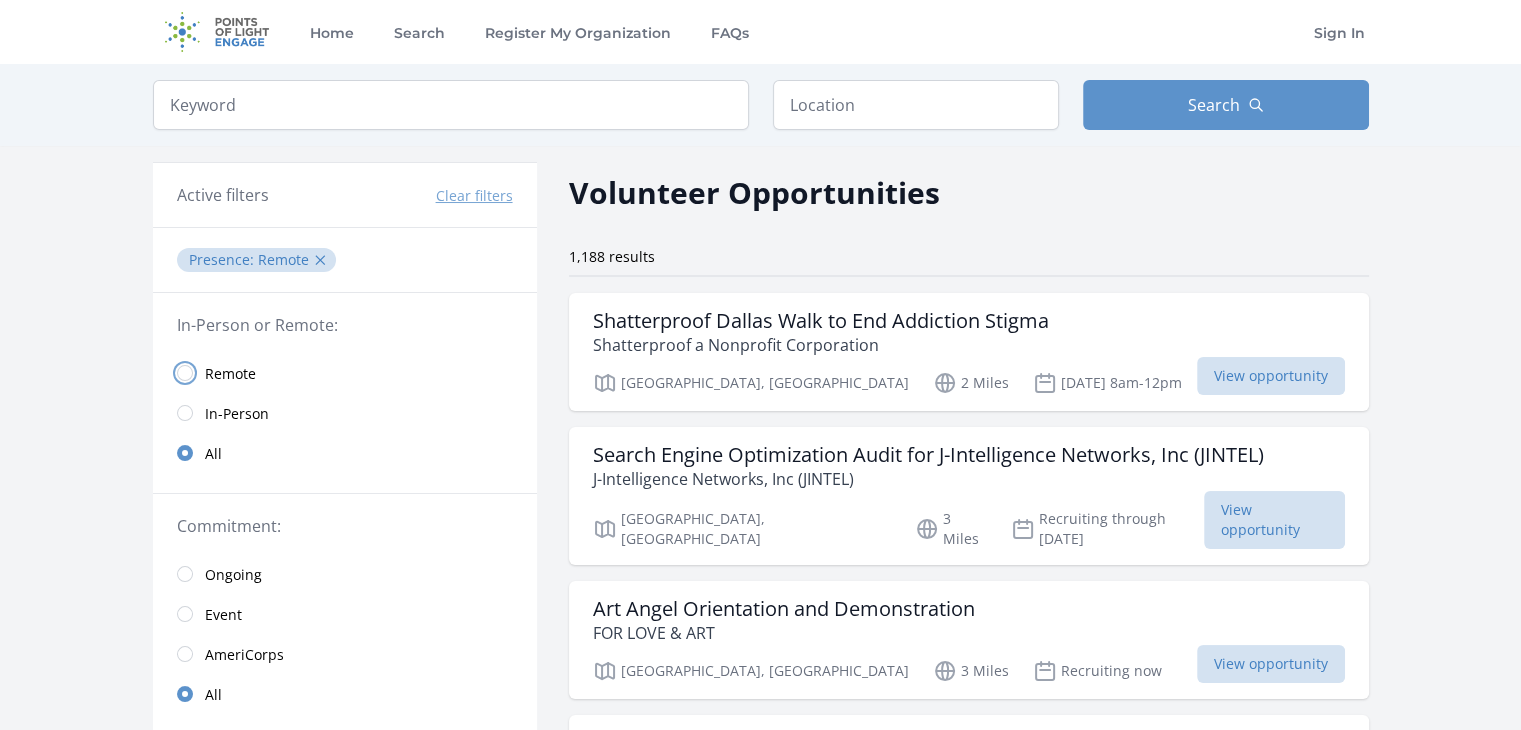 click at bounding box center [185, 373] 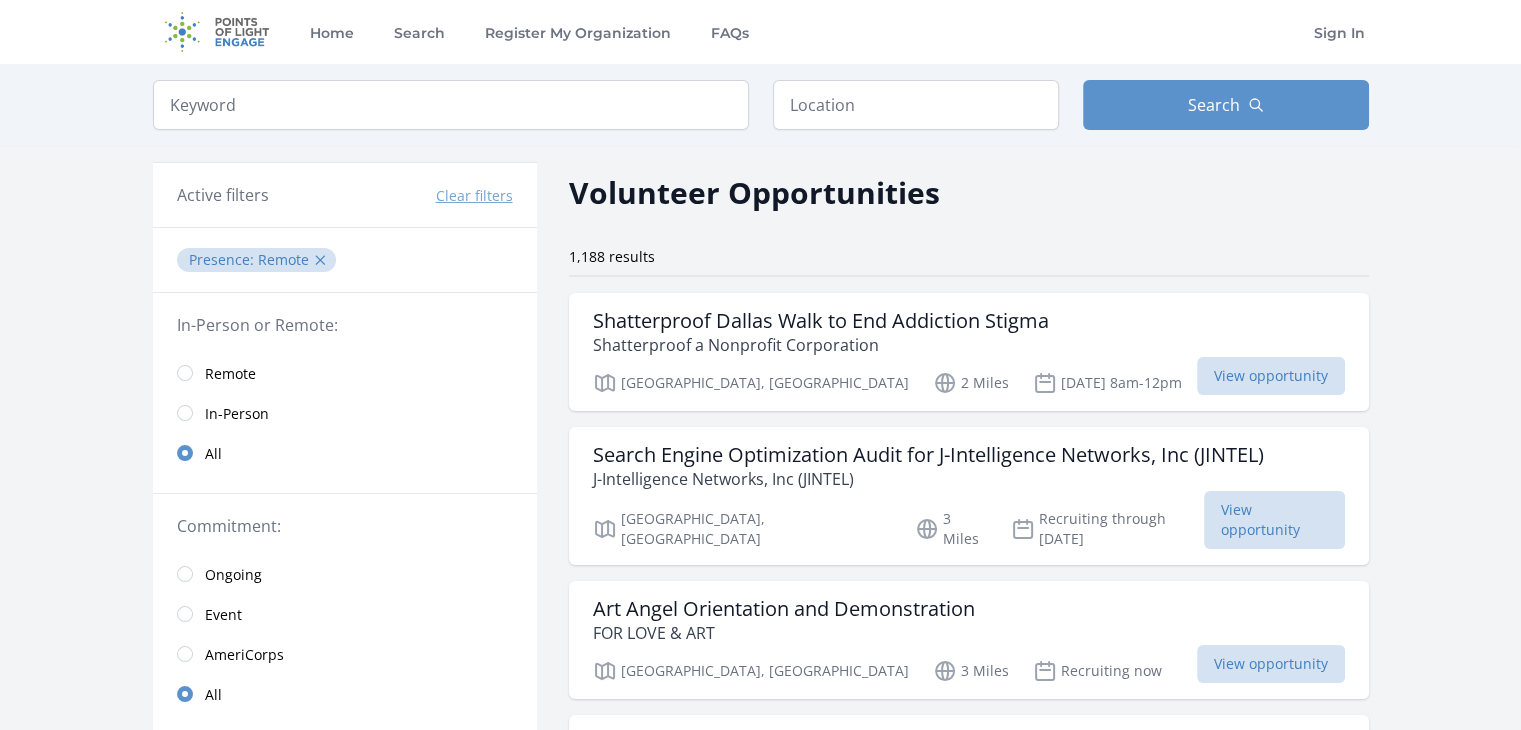 click on "Keyword
Location
Search
Active filters
Clear filters
:" at bounding box center [760, 3090] 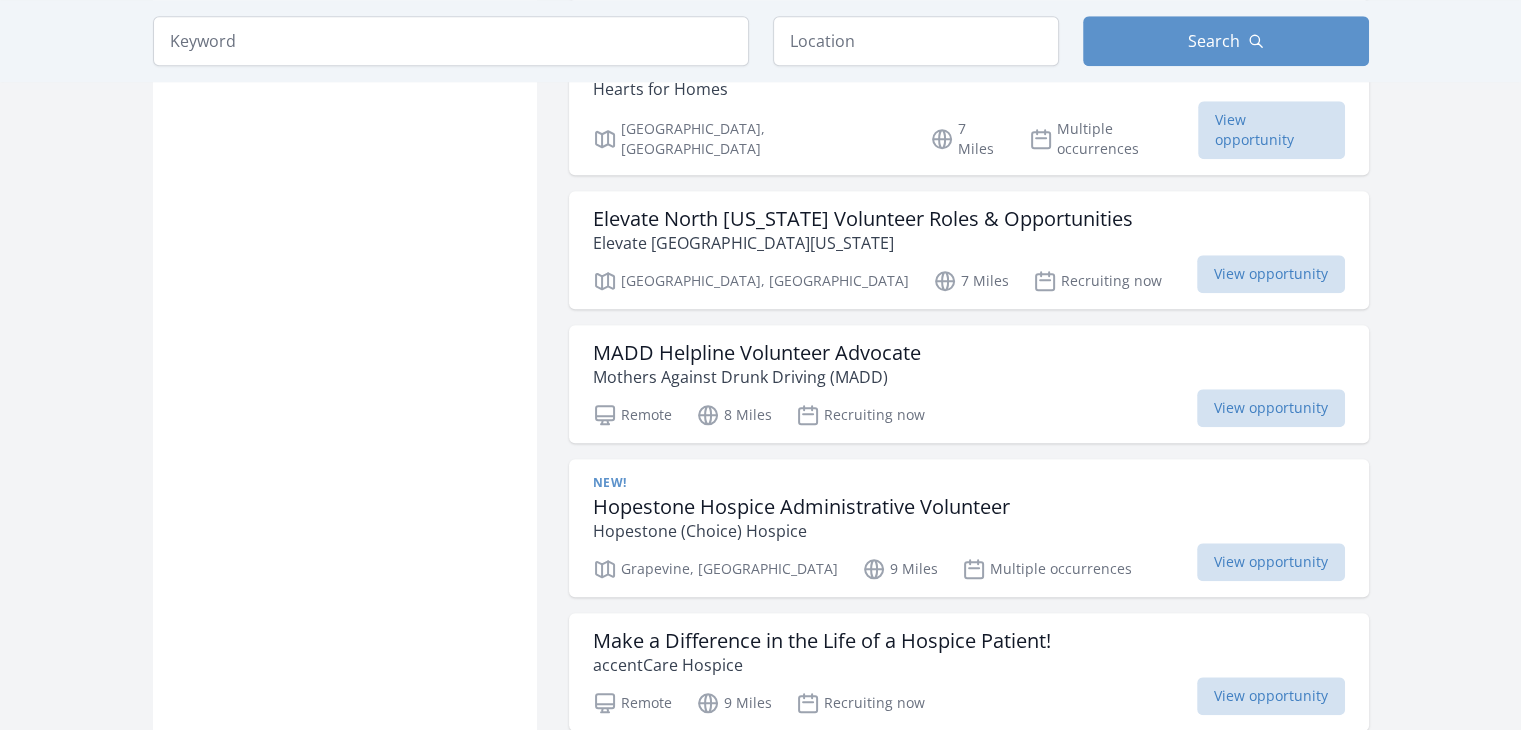 scroll, scrollTop: 1902, scrollLeft: 0, axis: vertical 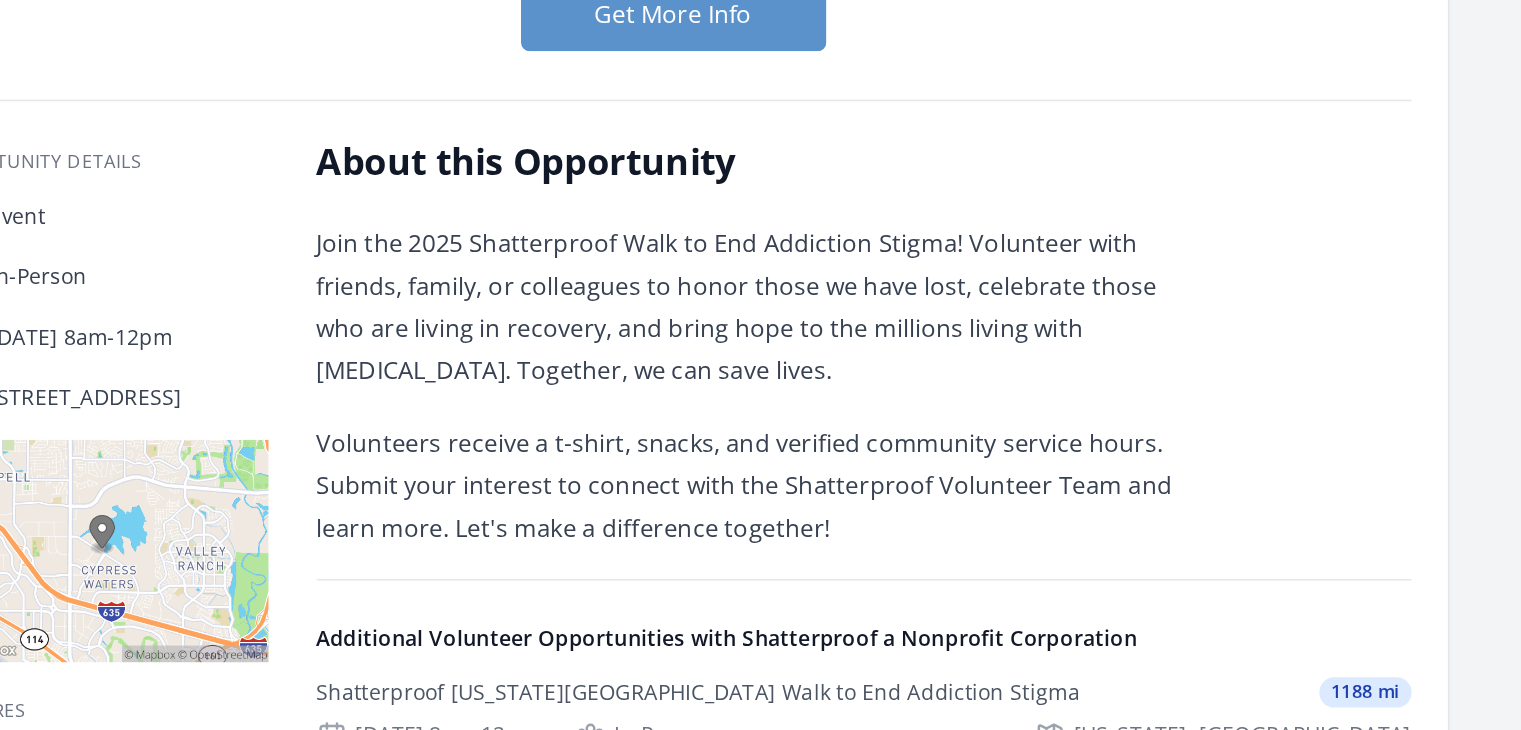 click on "Join the 2025 Shatterproof Walk to End Addiction Stigma! Volunteer with friends, family, or colleagues to honor those we have lost, celebrate those who are living in recovery, and bring hope to the millions living with substance use disorder. Together, we can save lives." at bounding box center (817, 299) 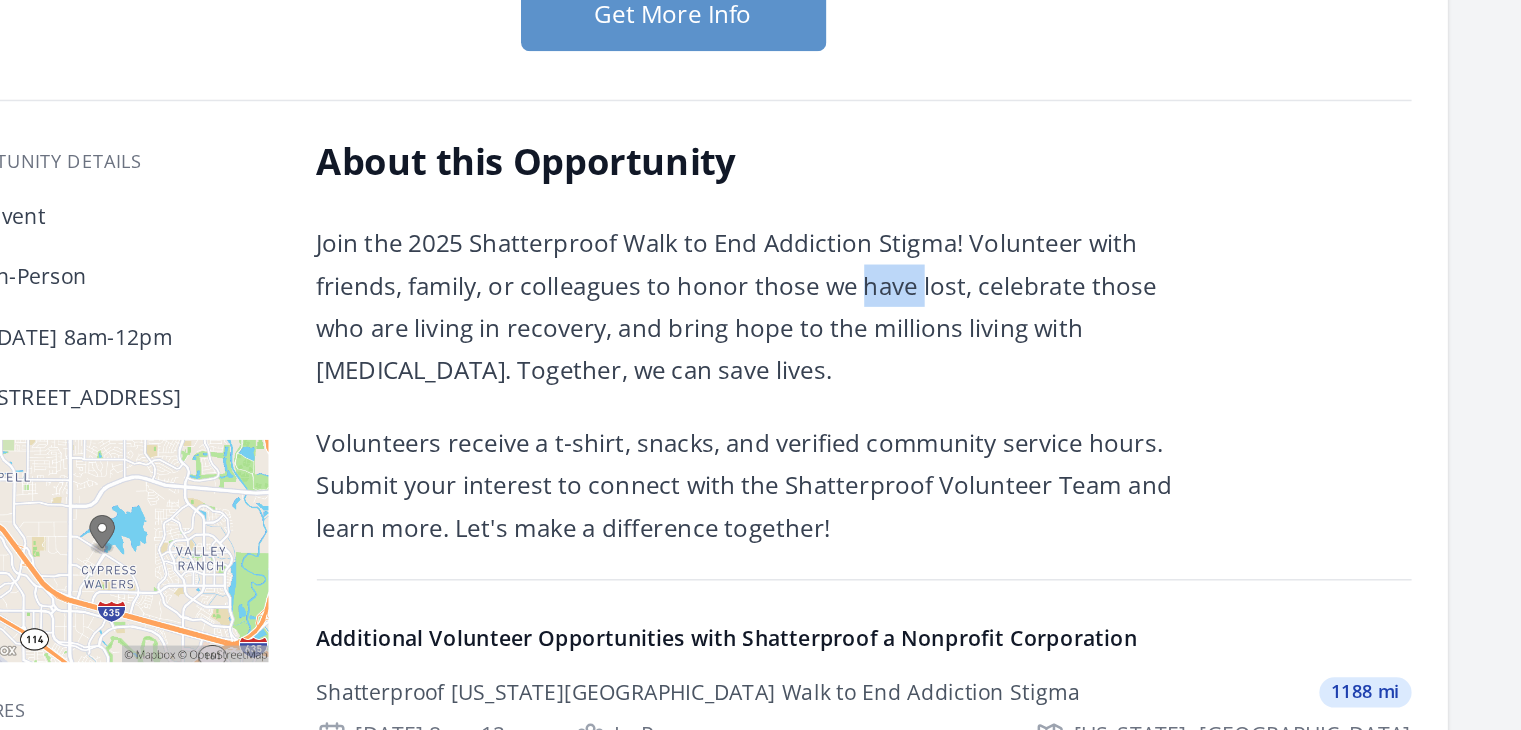 click on "Join the 2025 Shatterproof Walk to End Addiction Stigma! Volunteer with friends, family, or colleagues to honor those we have lost, celebrate those who are living in recovery, and bring hope to the millions living with substance use disorder. Together, we can save lives." at bounding box center [817, 299] 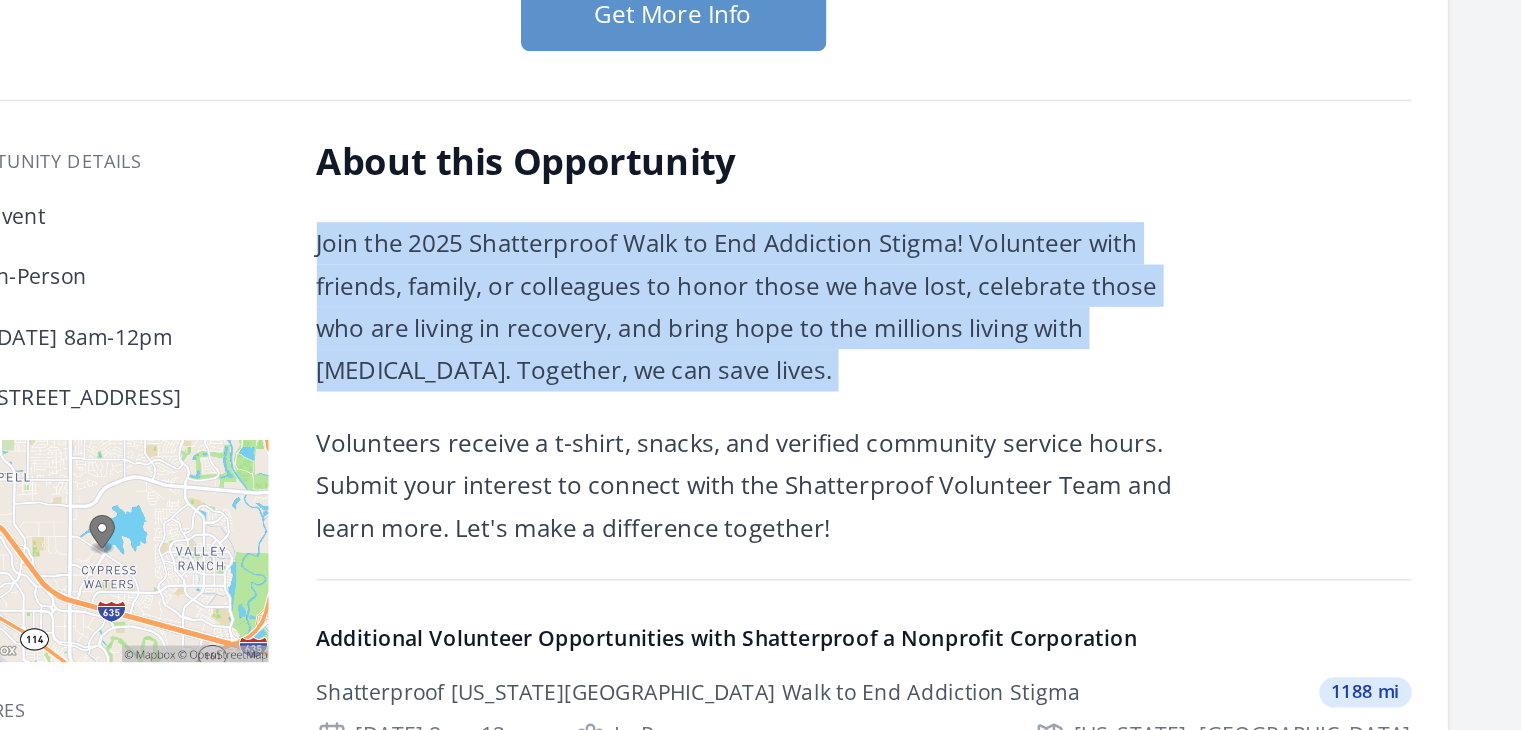 click on "Join the 2025 Shatterproof Walk to End Addiction Stigma! Volunteer with friends, family, or colleagues to honor those we have lost, celebrate those who are living in recovery, and bring hope to the millions living with substance use disorder. Together, we can save lives." at bounding box center [817, 299] 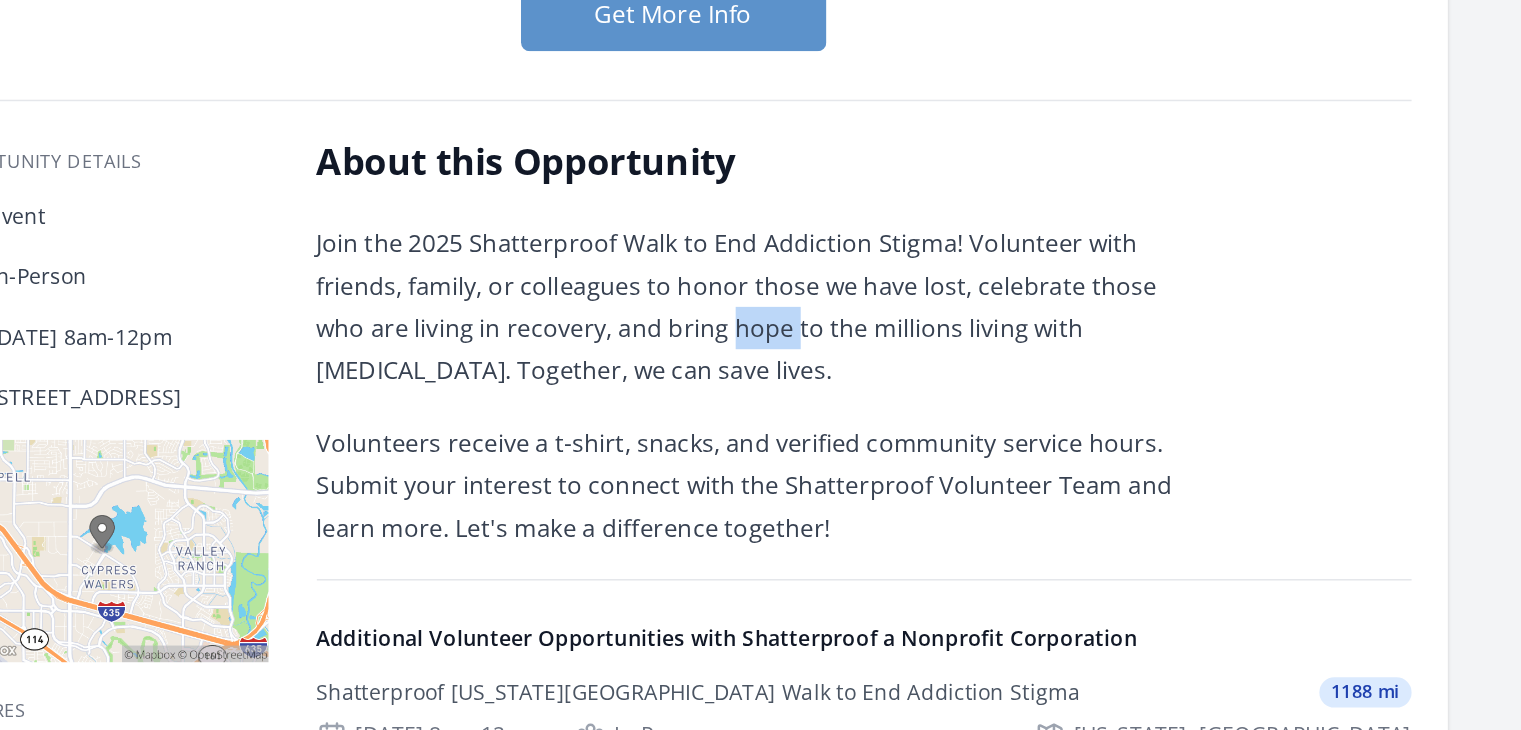 click on "Join the 2025 Shatterproof Walk to End Addiction Stigma! Volunteer with friends, family, or colleagues to honor those we have lost, celebrate those who are living in recovery, and bring hope to the millions living with substance use disorder. Together, we can save lives." at bounding box center [817, 299] 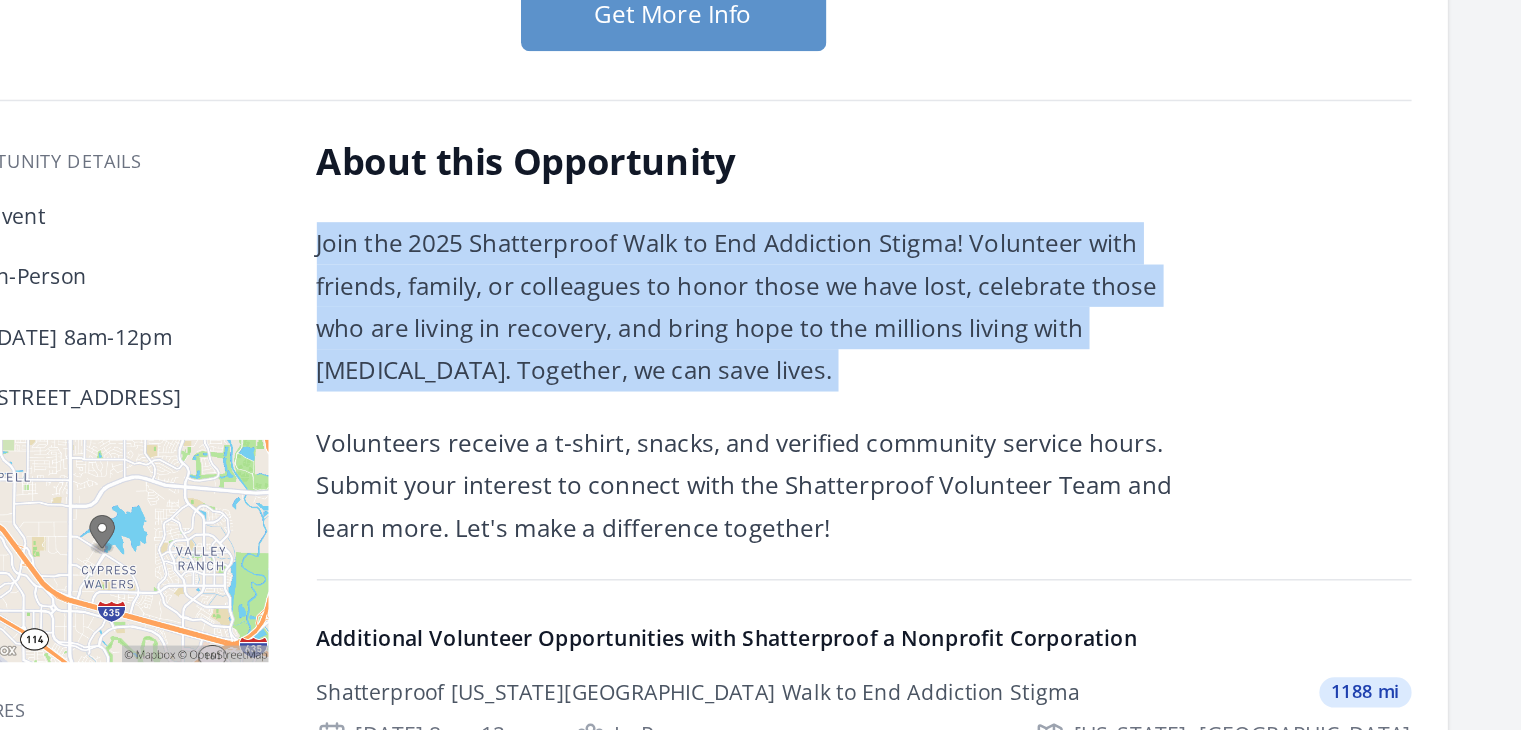 click on "Join the 2025 Shatterproof Walk to End Addiction Stigma! Volunteer with friends, family, or colleagues to honor those we have lost, celebrate those who are living in recovery, and bring hope to the millions living with substance use disorder. Together, we can save lives." at bounding box center [817, 299] 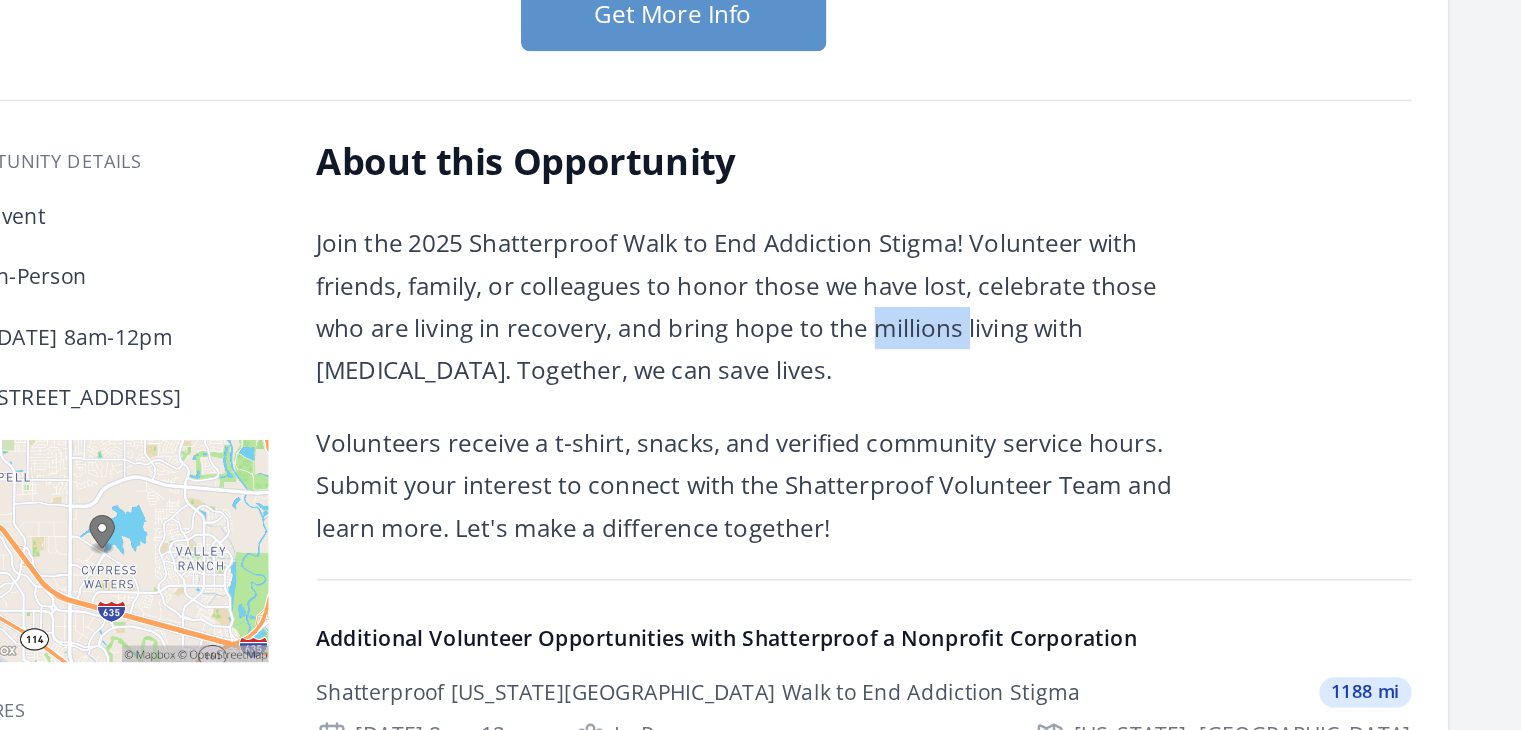 click on "Join the 2025 Shatterproof Walk to End Addiction Stigma! Volunteer with friends, family, or colleagues to honor those we have lost, celebrate those who are living in recovery, and bring hope to the millions living with substance use disorder. Together, we can save lives." at bounding box center [817, 299] 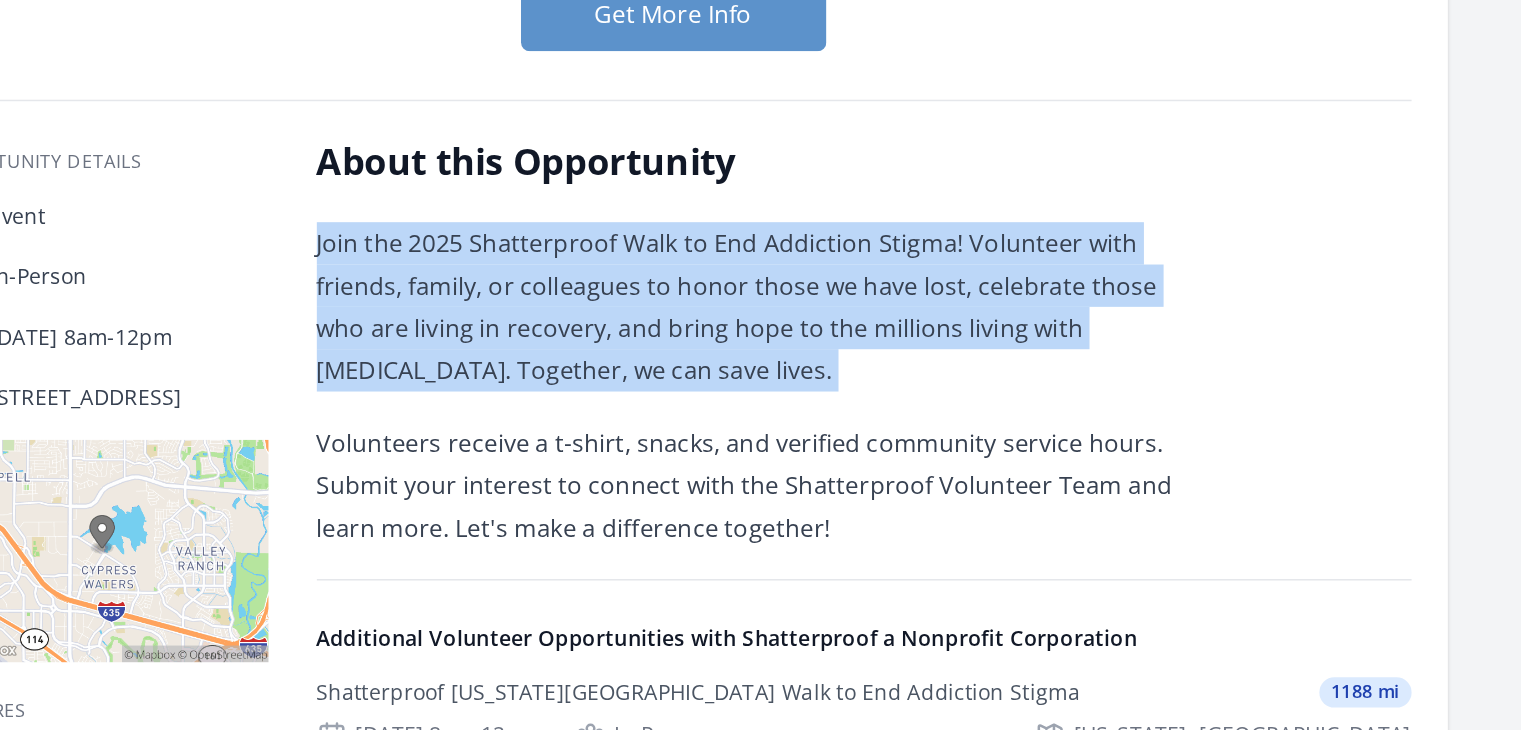 click on "Join the 2025 Shatterproof Walk to End Addiction Stigma! Volunteer with friends, family, or colleagues to honor those we have lost, celebrate those who are living in recovery, and bring hope to the millions living with substance use disorder. Together, we can save lives." at bounding box center [817, 299] 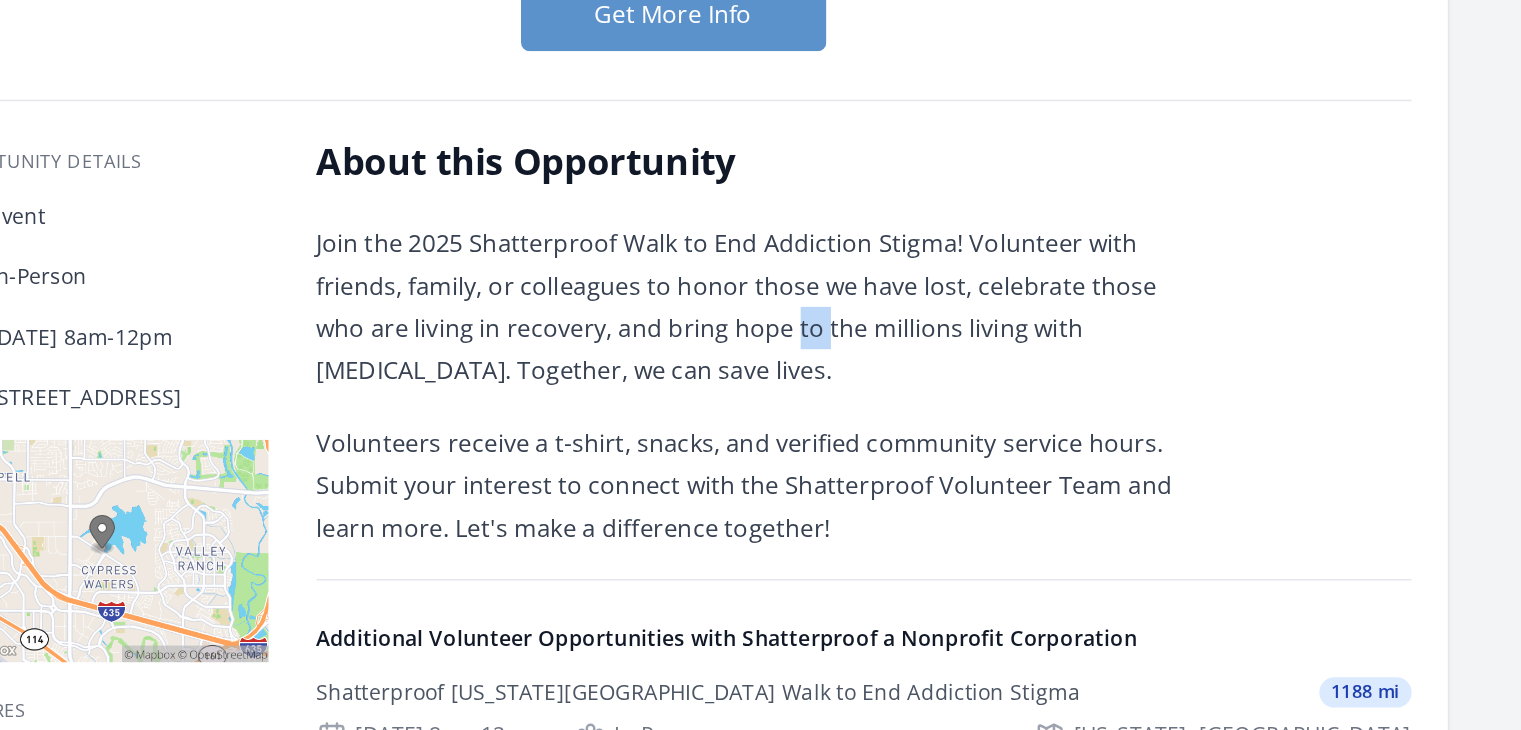 click on "Join the 2025 Shatterproof Walk to End Addiction Stigma! Volunteer with friends, family, or colleagues to honor those we have lost, celebrate those who are living in recovery, and bring hope to the millions living with substance use disorder. Together, we can save lives." at bounding box center (817, 299) 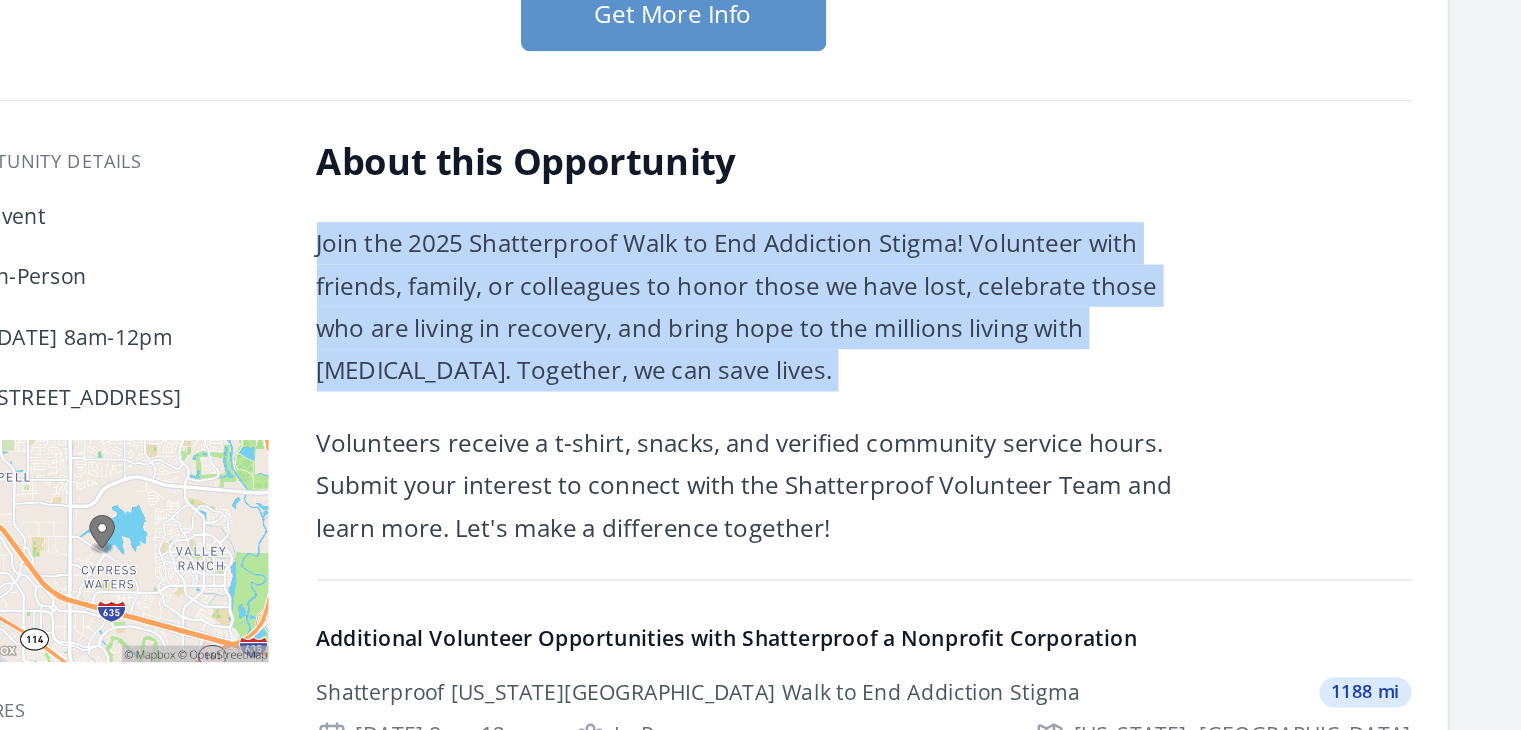 click on "Join the 2025 Shatterproof Walk to End Addiction Stigma! Volunteer with friends, family, or colleagues to honor those we have lost, celebrate those who are living in recovery, and bring hope to the millions living with substance use disorder. Together, we can save lives." at bounding box center (817, 299) 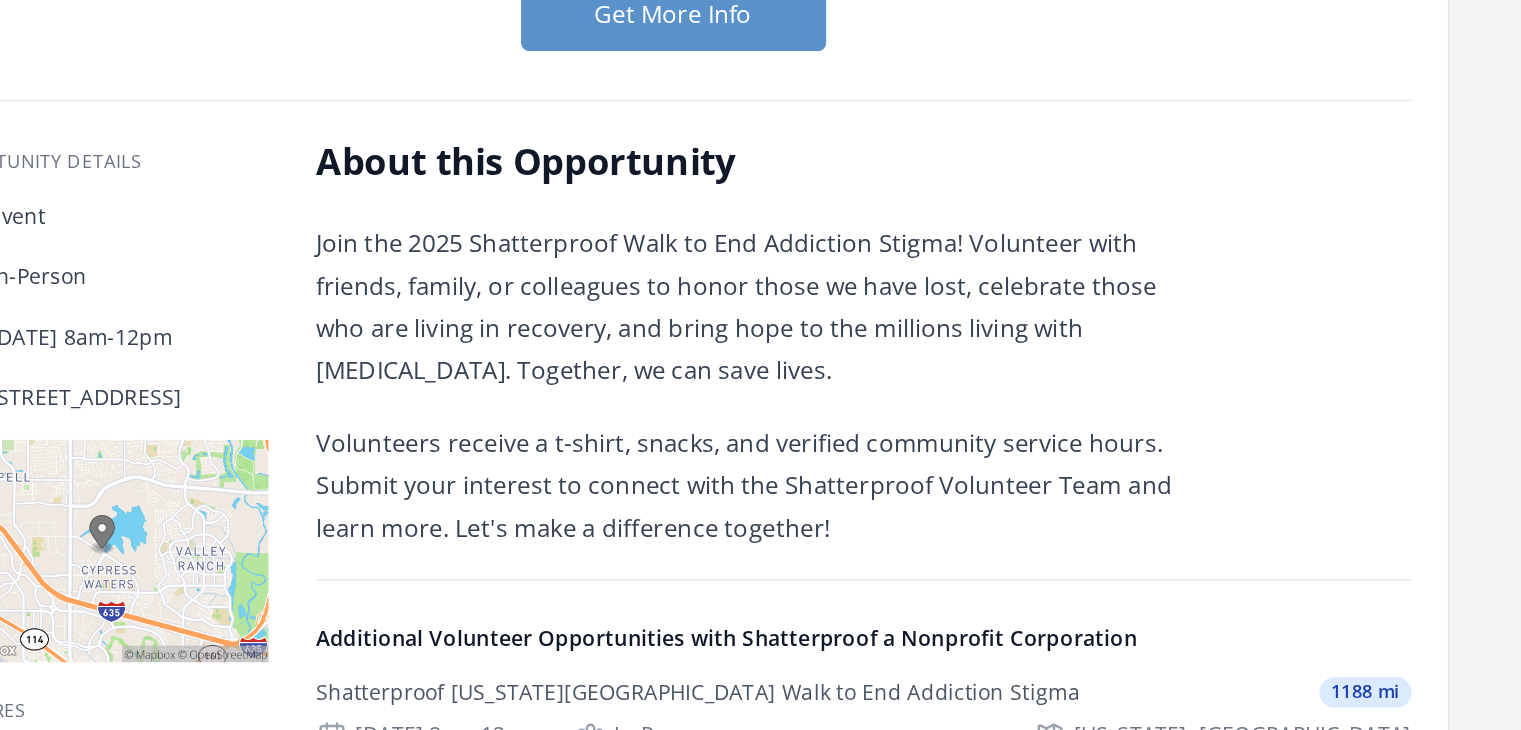 click on "Volunteers receive a t-shirt, snacks, and verified community service hours. Submit your interest to connect with the Shatterproof Volunteer Team and learn more. Let's make a difference together!" at bounding box center [817, 417] 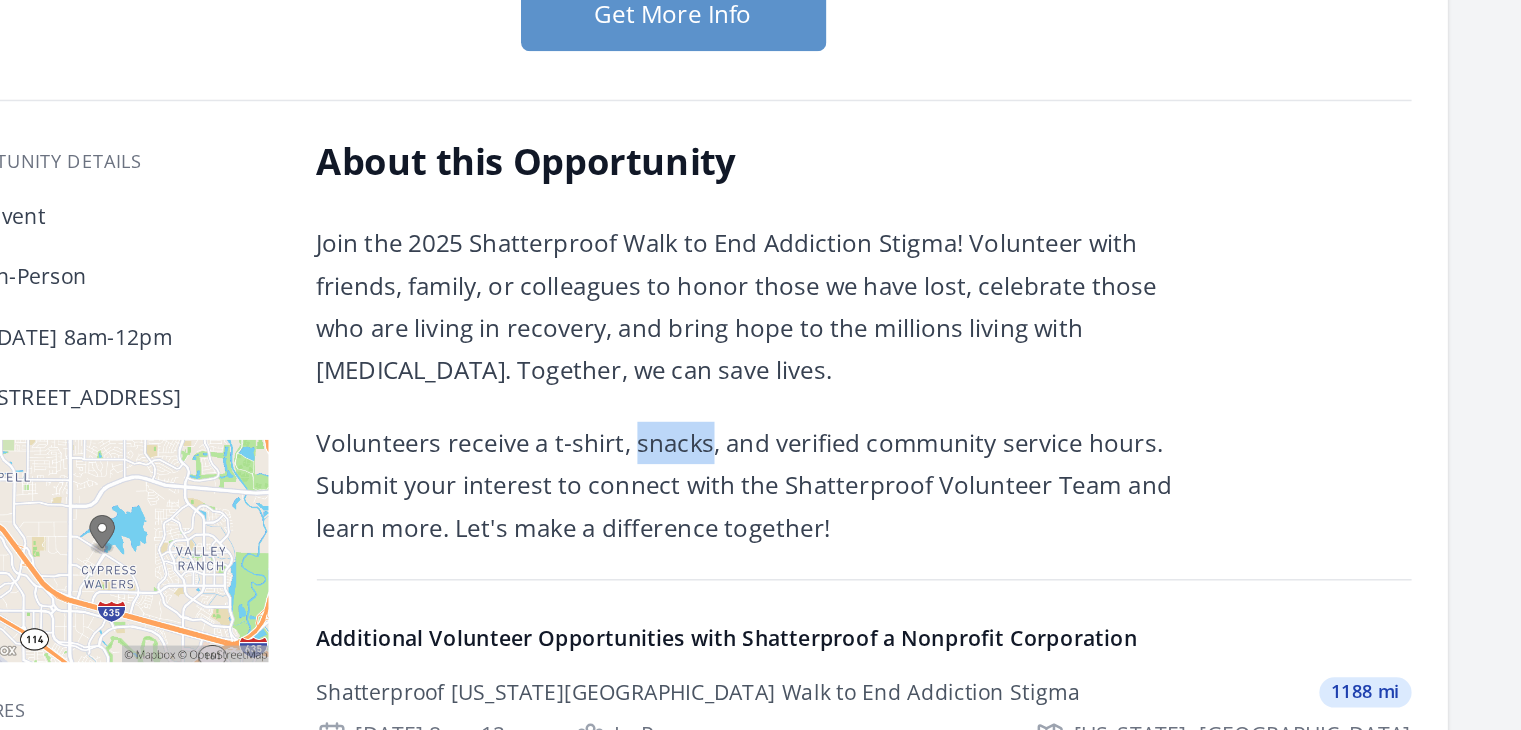 click on "Volunteers receive a t-shirt, snacks, and verified community service hours. Submit your interest to connect with the Shatterproof Volunteer Team and learn more. Let's make a difference together!" at bounding box center [817, 417] 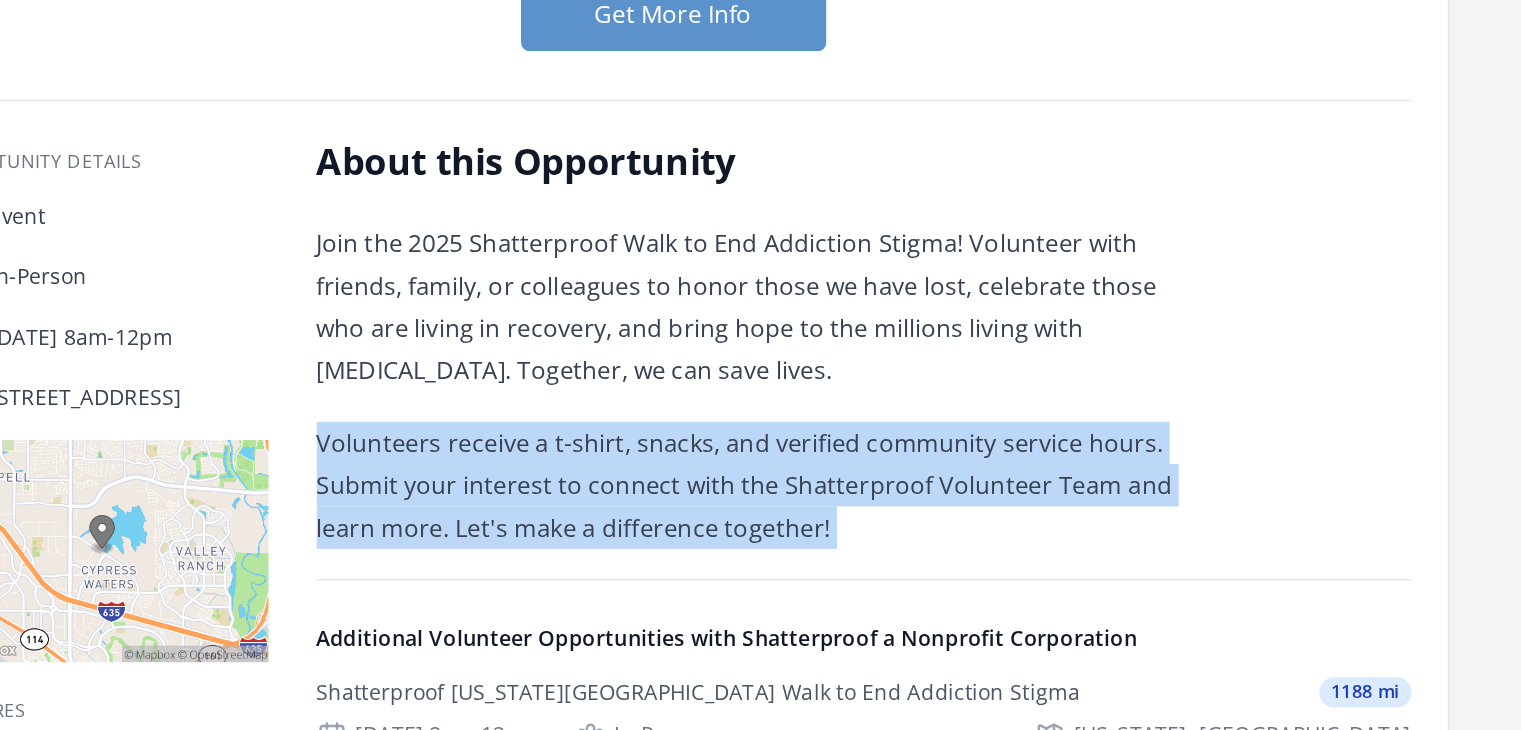click on "Volunteers receive a t-shirt, snacks, and verified community service hours. Submit your interest to connect with the Shatterproof Volunteer Team and learn more. Let's make a difference together!" at bounding box center (817, 417) 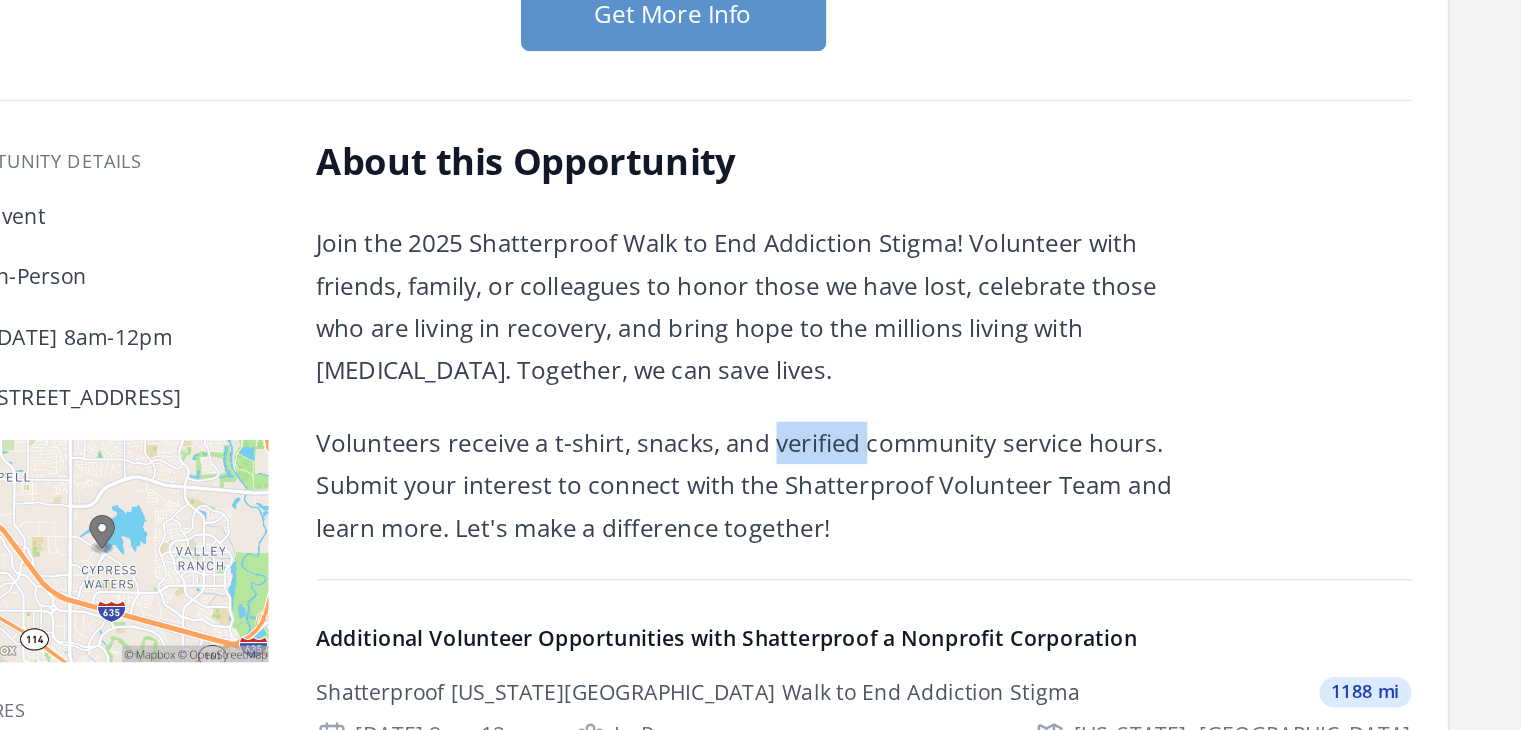 click on "Volunteers receive a t-shirt, snacks, and verified community service hours. Submit your interest to connect with the Shatterproof Volunteer Team and learn more. Let's make a difference together!" at bounding box center [817, 417] 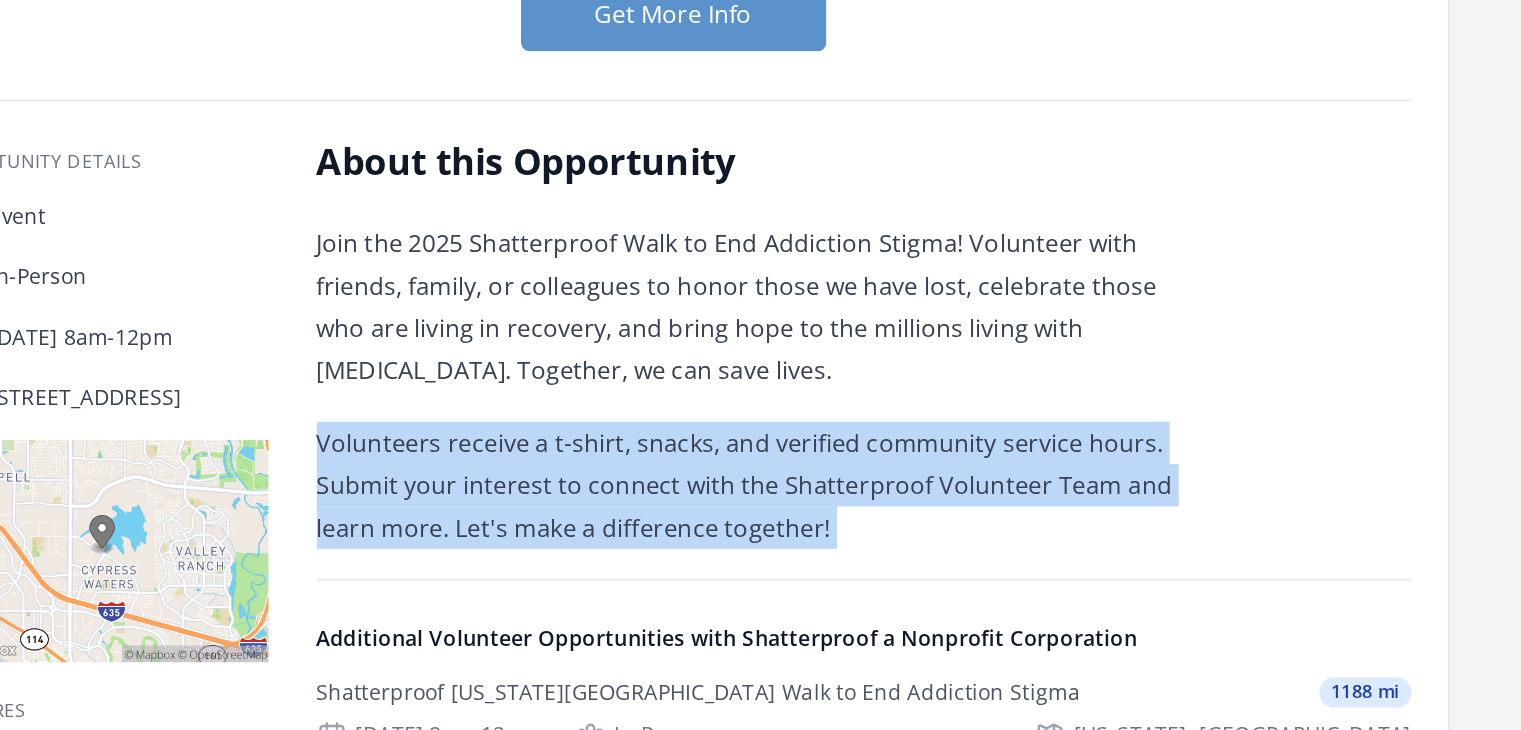 click on "Volunteers receive a t-shirt, snacks, and verified community service hours. Submit your interest to connect with the Shatterproof Volunteer Team and learn more. Let's make a difference together!" at bounding box center [817, 417] 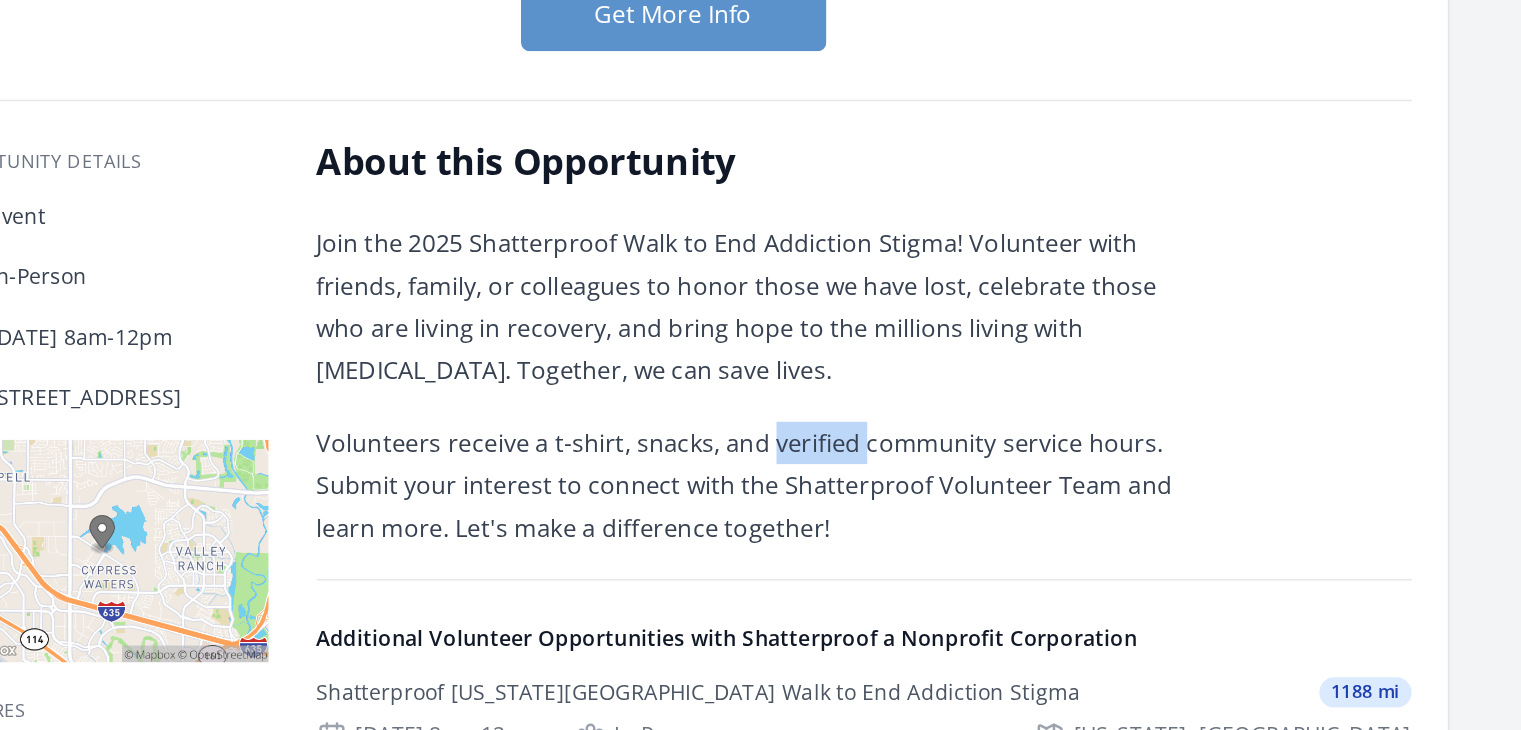 click on "Volunteers receive a t-shirt, snacks, and verified community service hours. Submit your interest to connect with the Shatterproof Volunteer Team and learn more. Let's make a difference together!" at bounding box center [817, 417] 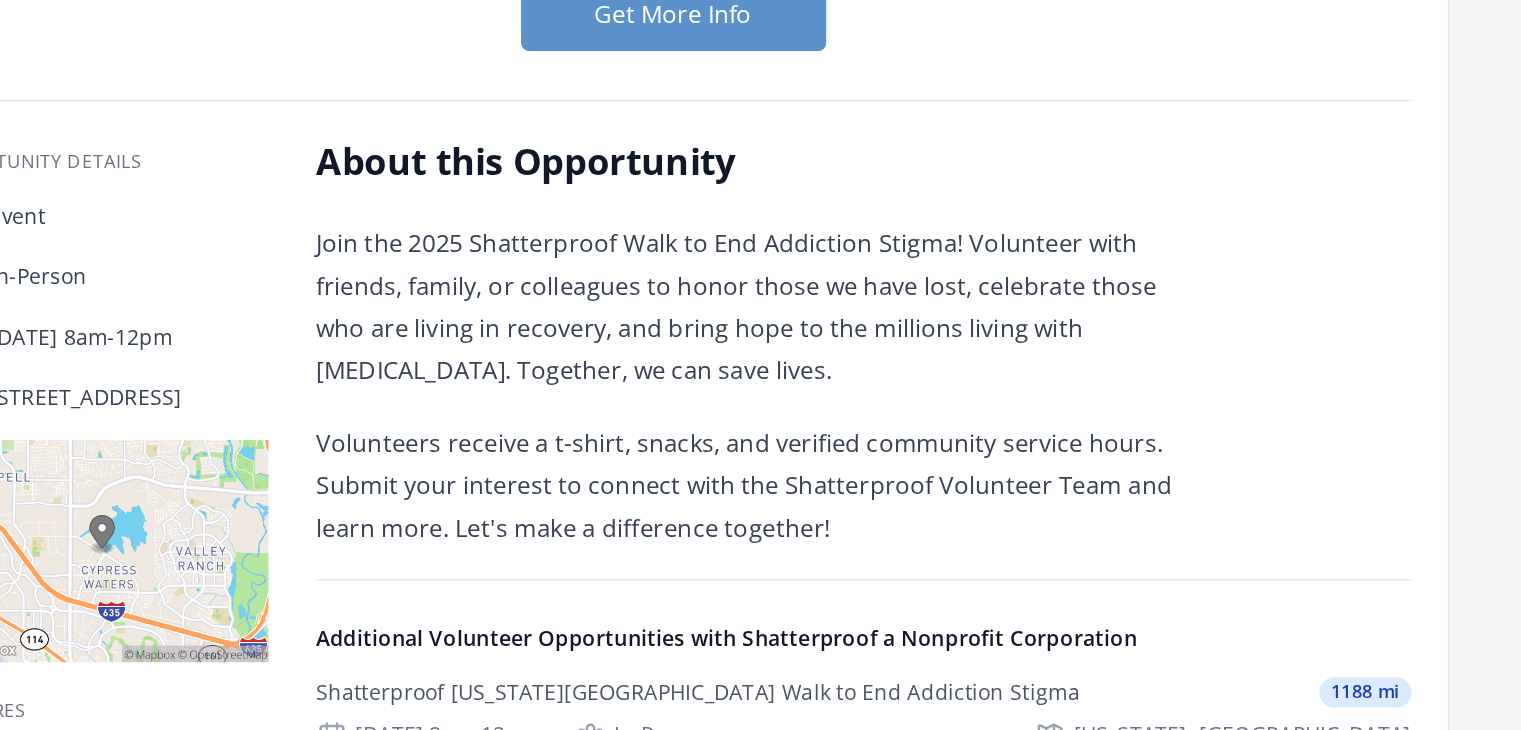 click on "Volunteers receive a t-shirt, snacks, and verified community service hours. Submit your interest to connect with the Shatterproof Volunteer Team and learn more. Let's make a difference together!" at bounding box center [817, 417] 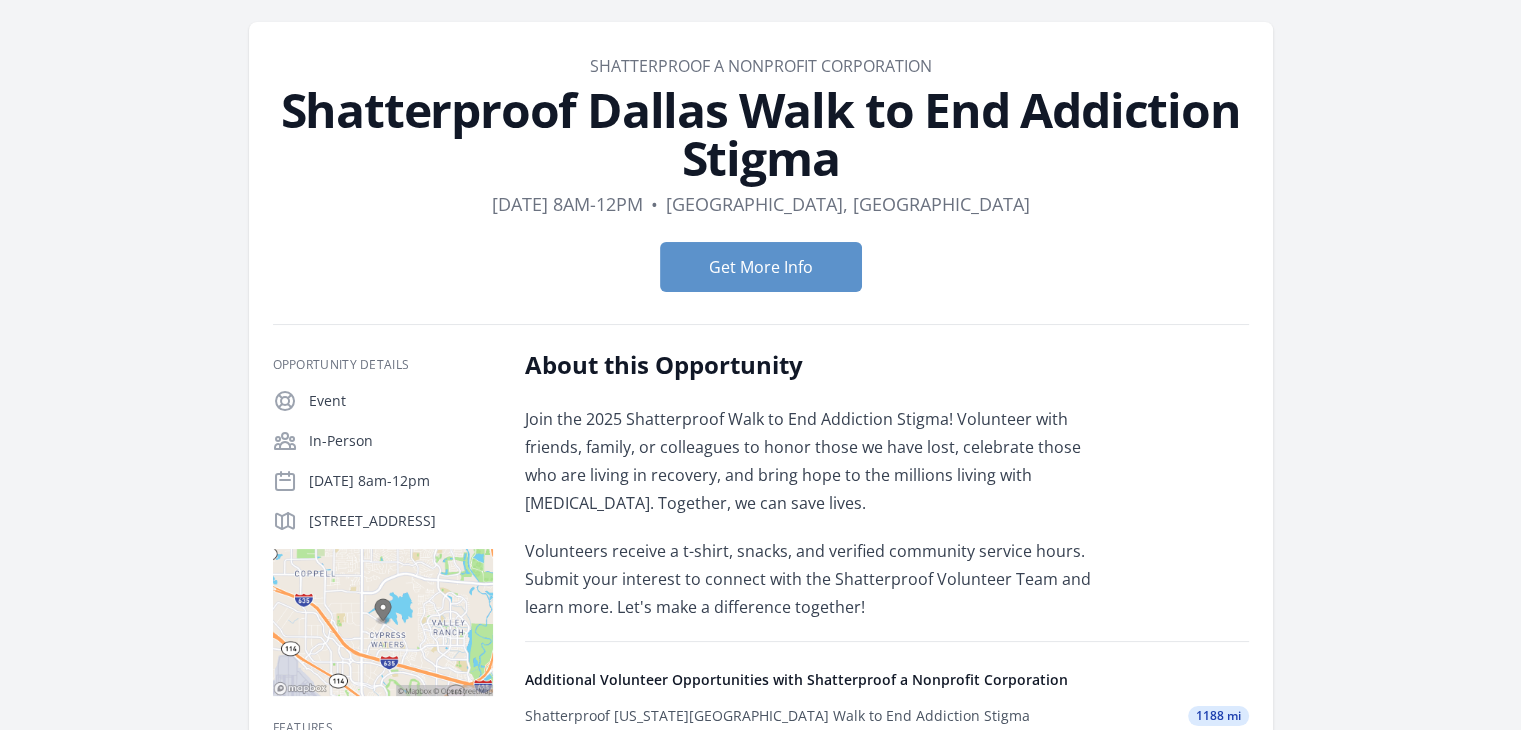 scroll, scrollTop: 63, scrollLeft: 0, axis: vertical 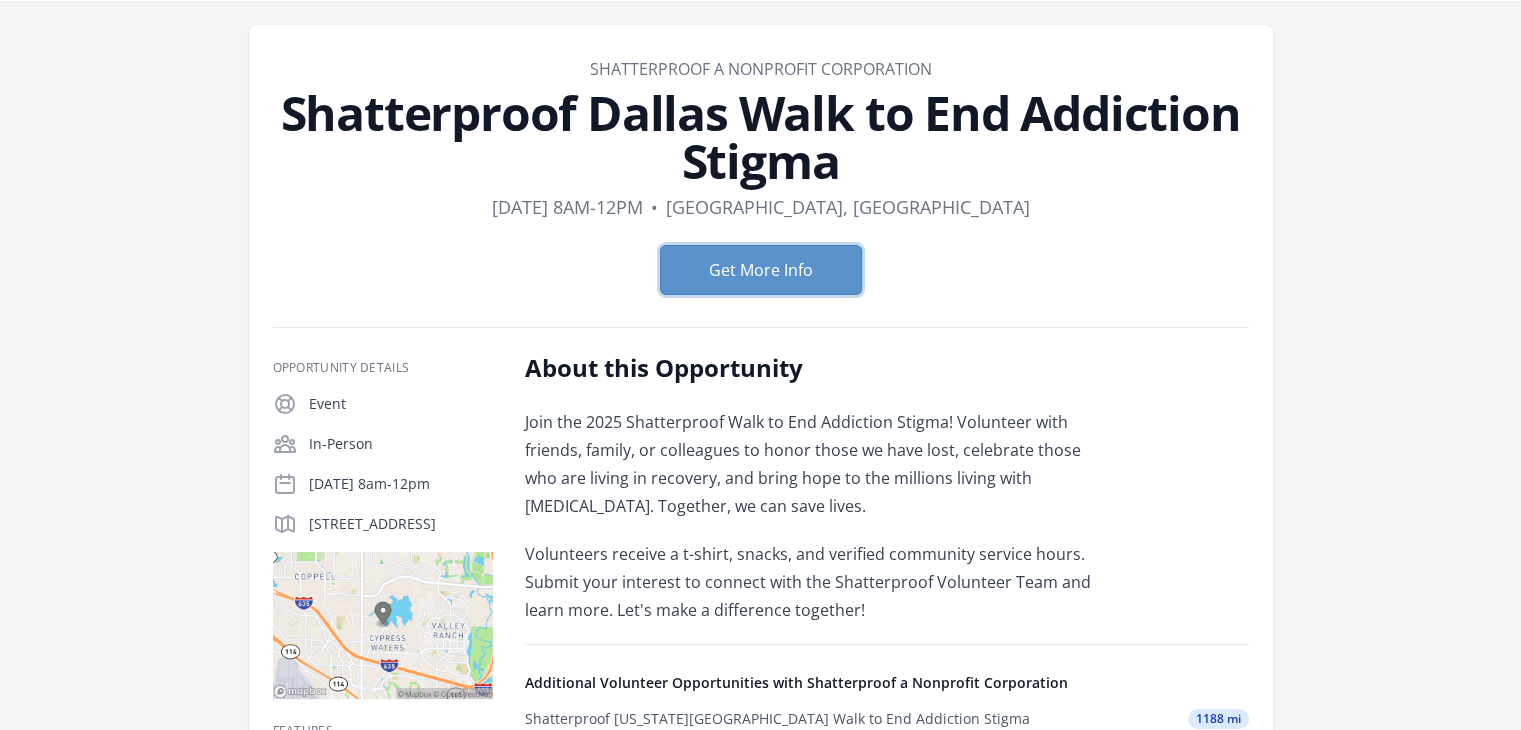 click on "Get More Info" at bounding box center (761, 270) 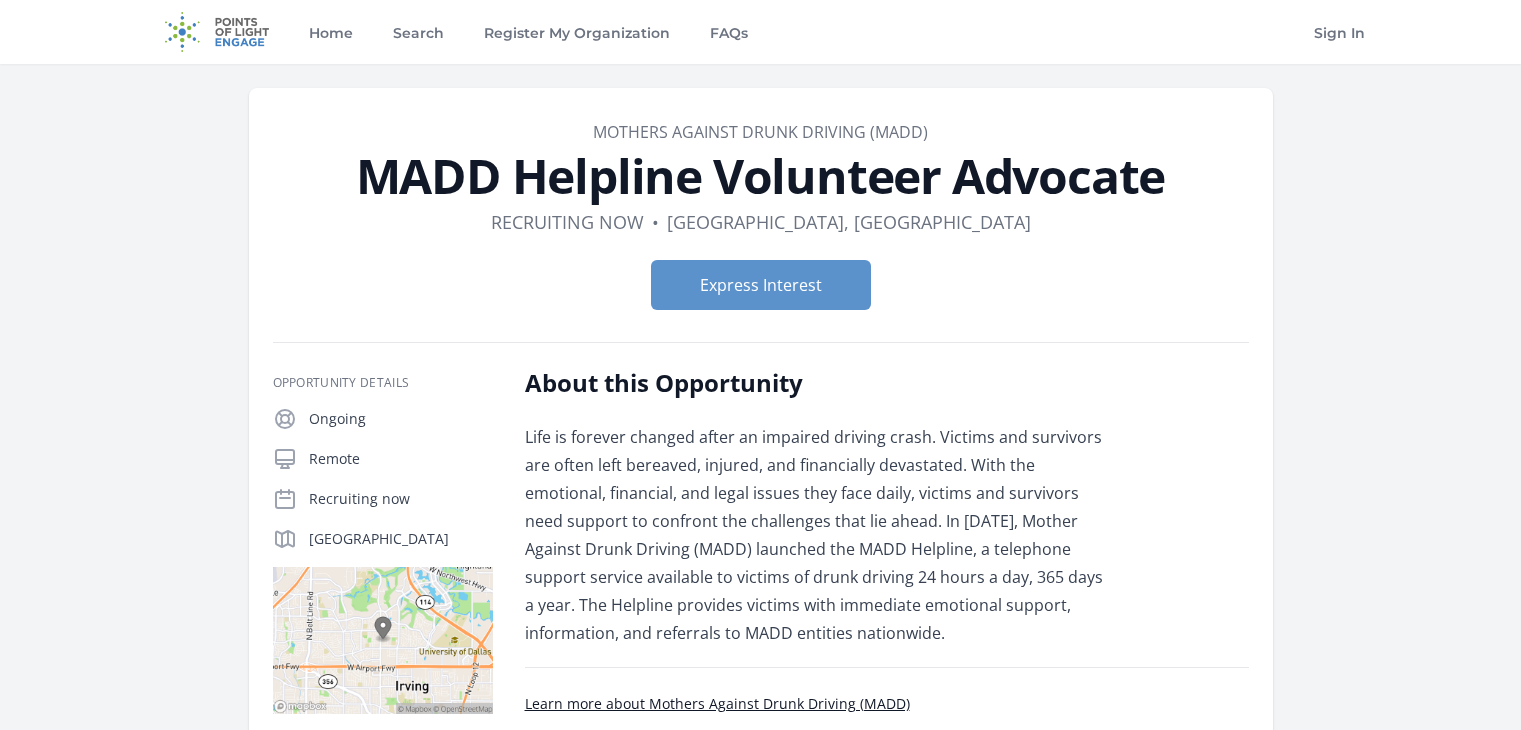 scroll, scrollTop: 0, scrollLeft: 0, axis: both 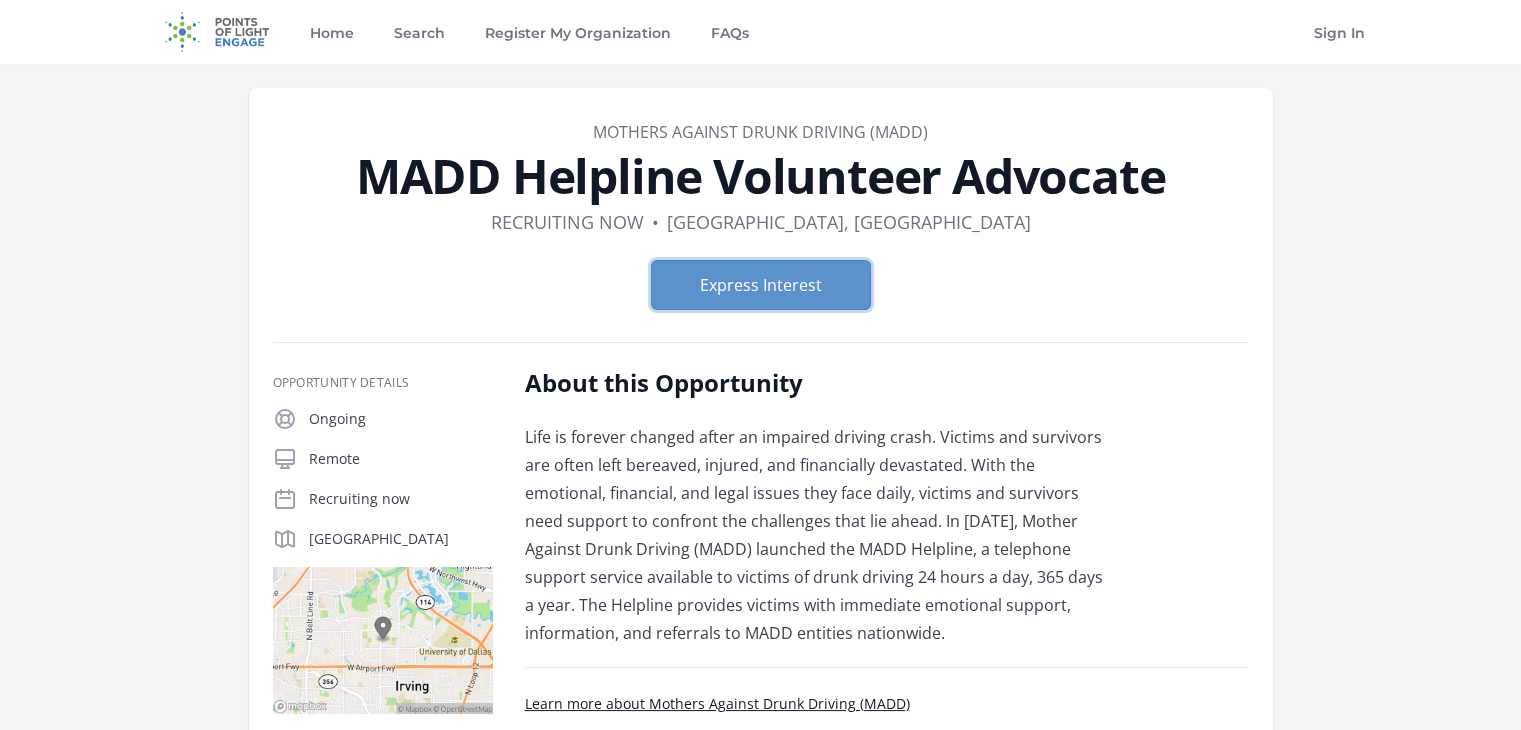click on "Express Interest" at bounding box center (761, 285) 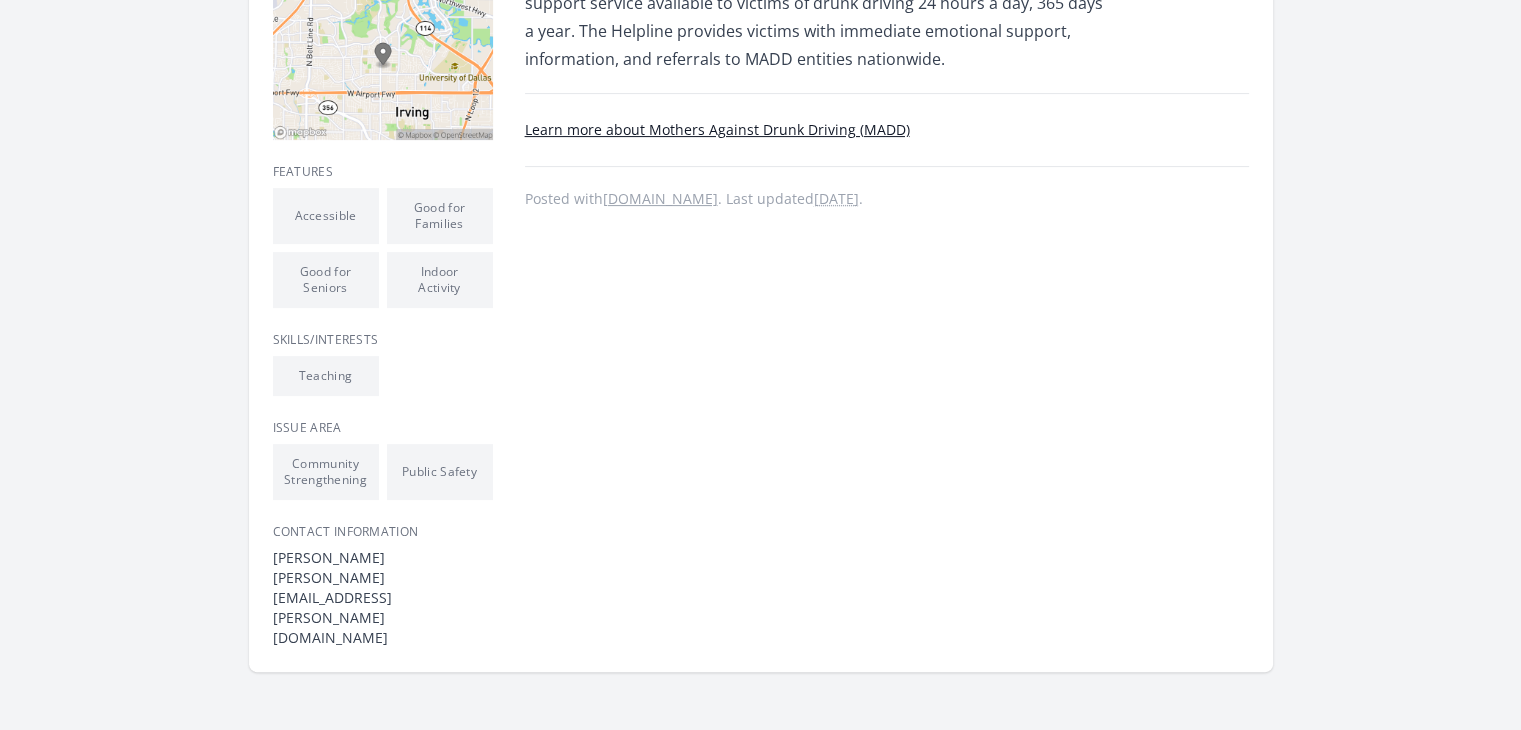 scroll, scrollTop: 44, scrollLeft: 0, axis: vertical 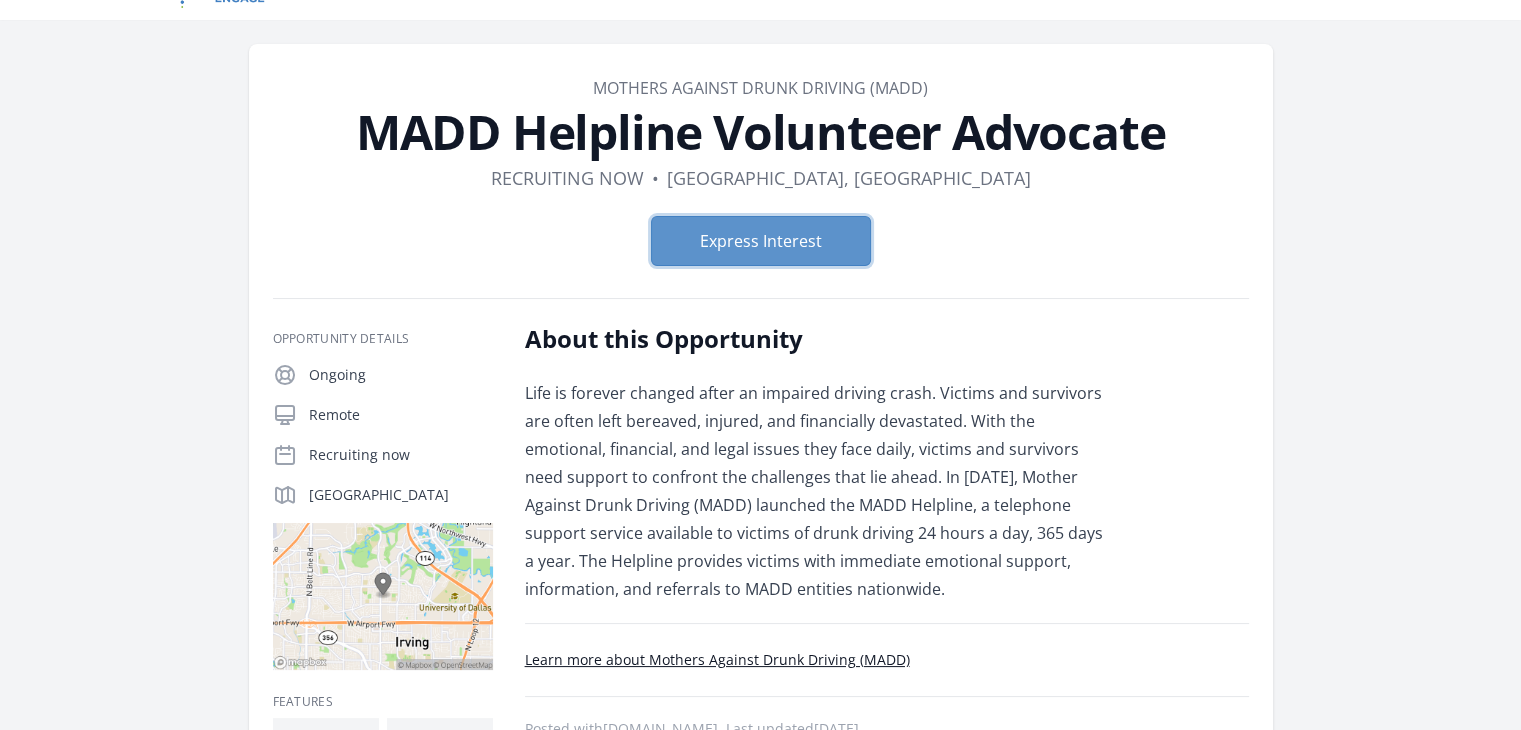 click on "Express Interest" at bounding box center [761, 241] 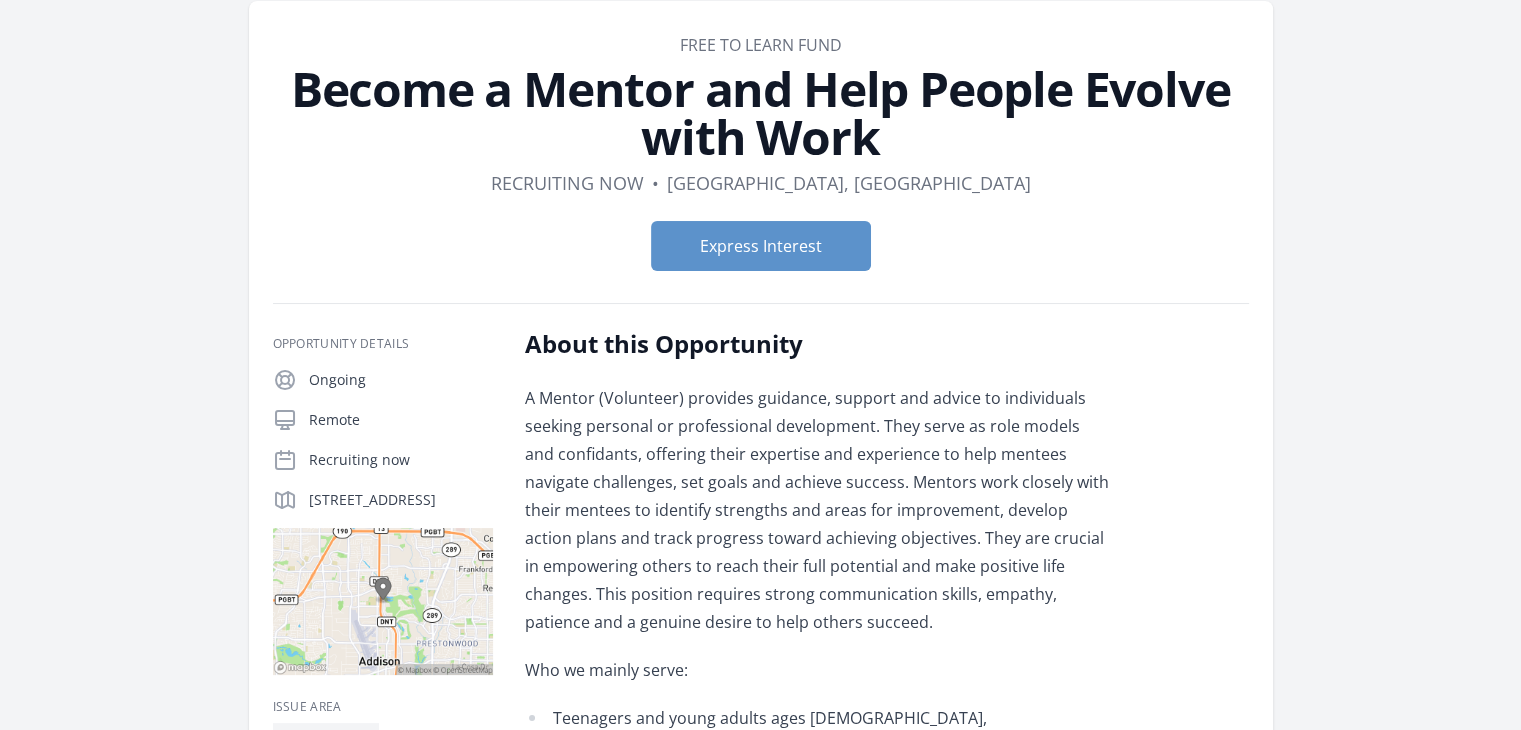 scroll, scrollTop: 88, scrollLeft: 0, axis: vertical 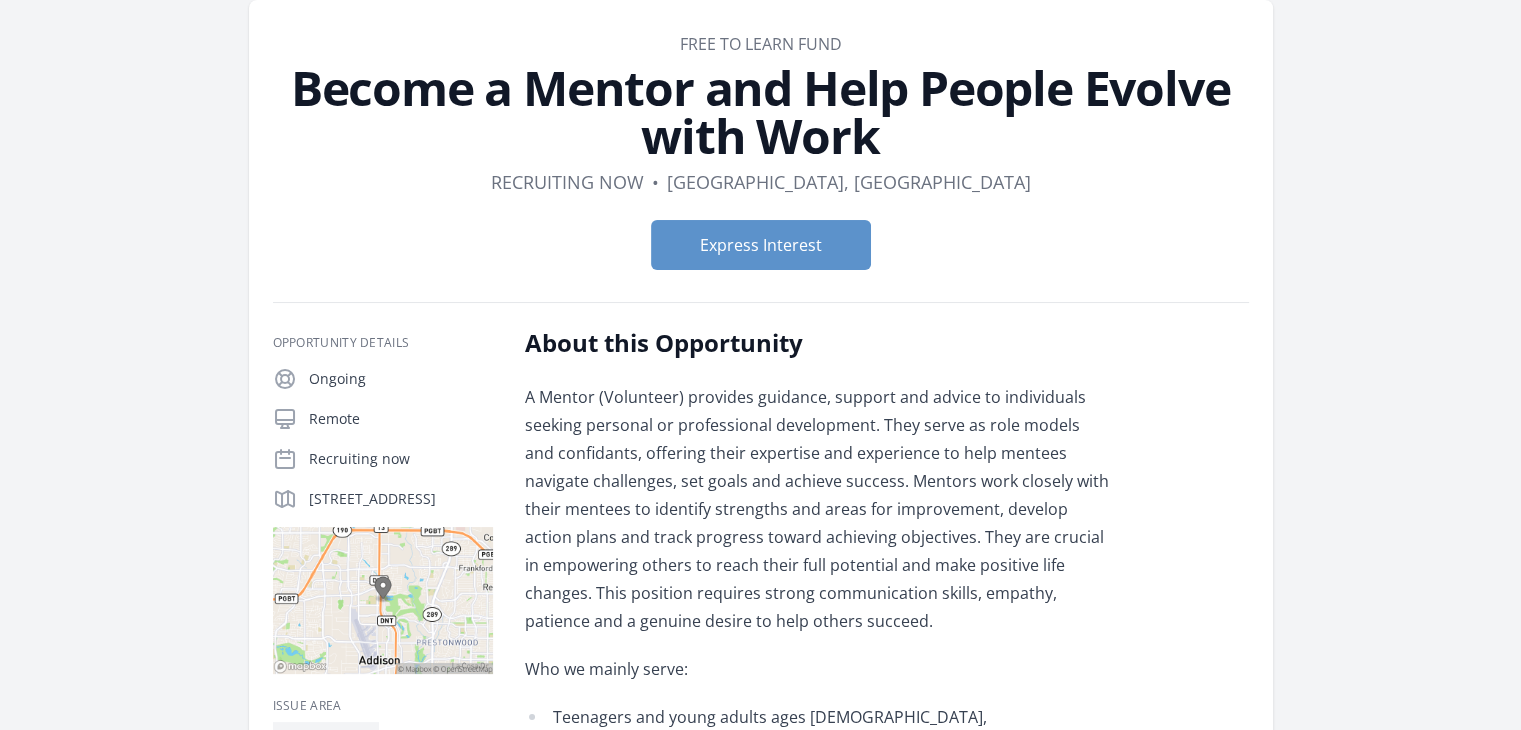 click on "A Mentor (Volunteer) provides guidance, support and advice to individuals seeking personal or professional development. They serve as role models and confidants, offering their expertise and experience to help mentees navigate challenges, set goals and achieve success. Mentors work closely with their mentees to identify strengths and areas for improvement, develop action plans and track progress toward achieving objectives. They are crucial in empowering others to reach their full potential and make positive life changes. This position requires strong communication skills, empathy, patience and a genuine desire to help others succeed." at bounding box center (817, 509) 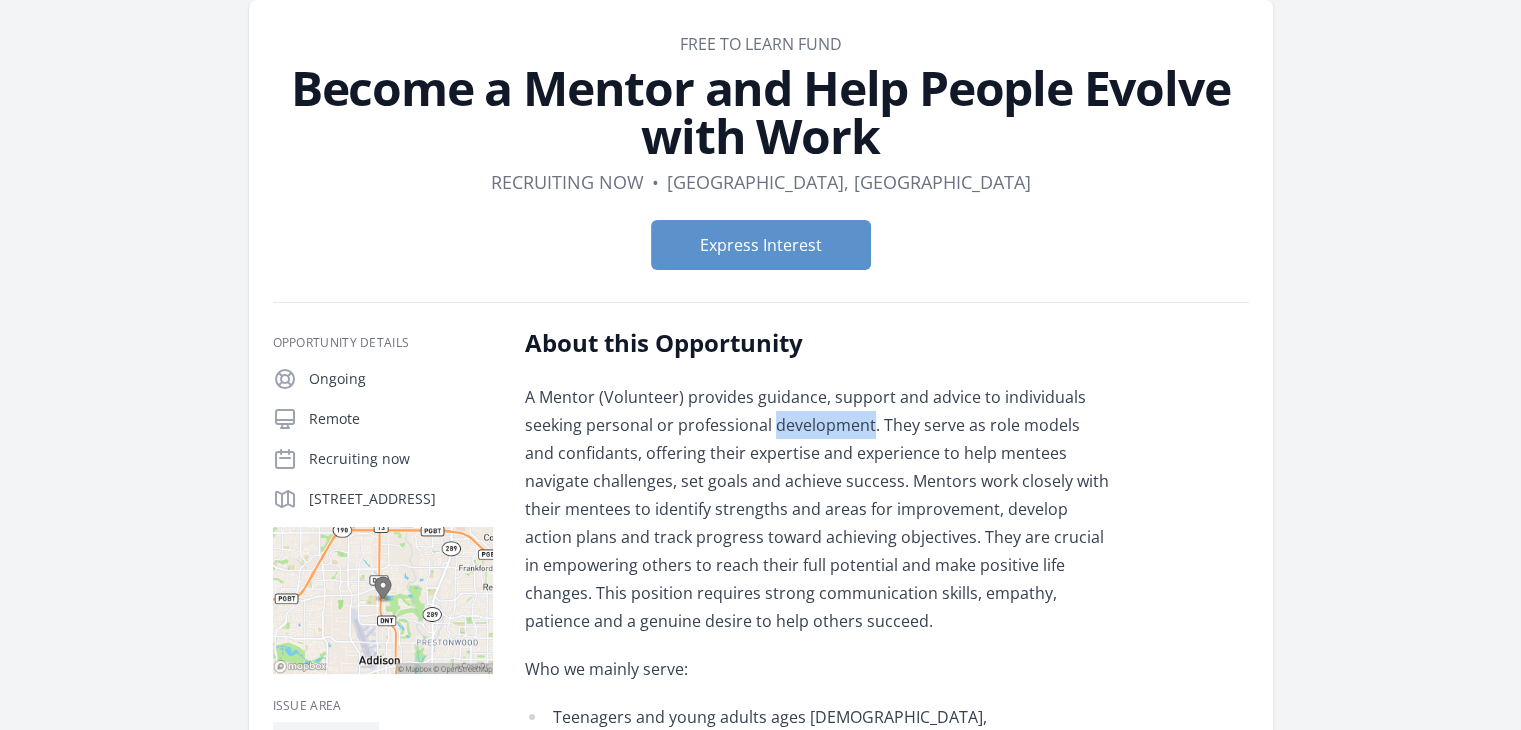 click on "A Mentor (Volunteer) provides guidance, support and advice to individuals seeking personal or professional development. They serve as role models and confidants, offering their expertise and experience to help mentees navigate challenges, set goals and achieve success. Mentors work closely with their mentees to identify strengths and areas for improvement, develop action plans and track progress toward achieving objectives. They are crucial in empowering others to reach their full potential and make positive life changes. This position requires strong communication skills, empathy, patience and a genuine desire to help others succeed." at bounding box center [817, 509] 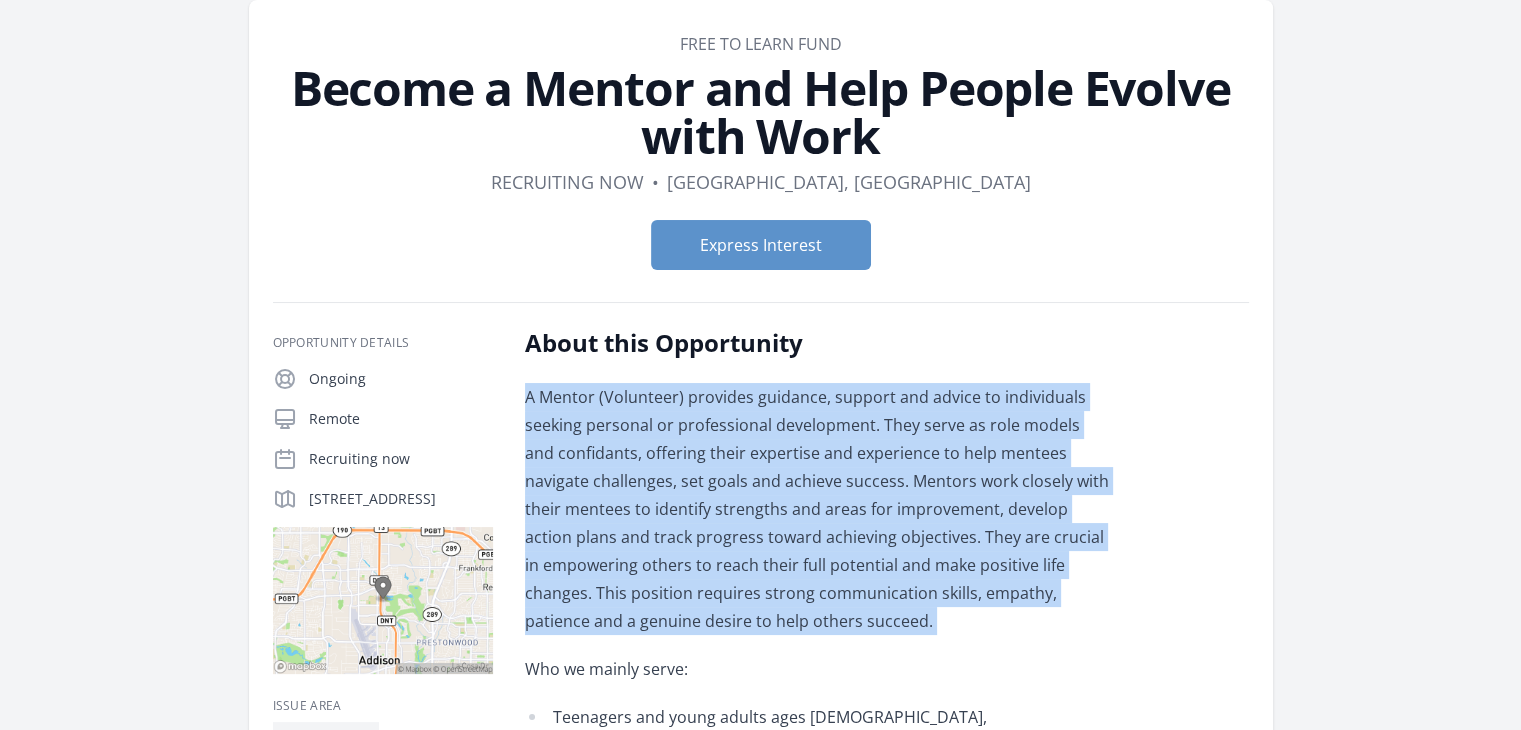 click on "A Mentor (Volunteer) provides guidance, support and advice to individuals seeking personal or professional development. They serve as role models and confidants, offering their expertise and experience to help mentees navigate challenges, set goals and achieve success. Mentors work closely with their mentees to identify strengths and areas for improvement, develop action plans and track progress toward achieving objectives. They are crucial in empowering others to reach their full potential and make positive life changes. This position requires strong communication skills, empathy, patience and a genuine desire to help others succeed." at bounding box center [817, 509] 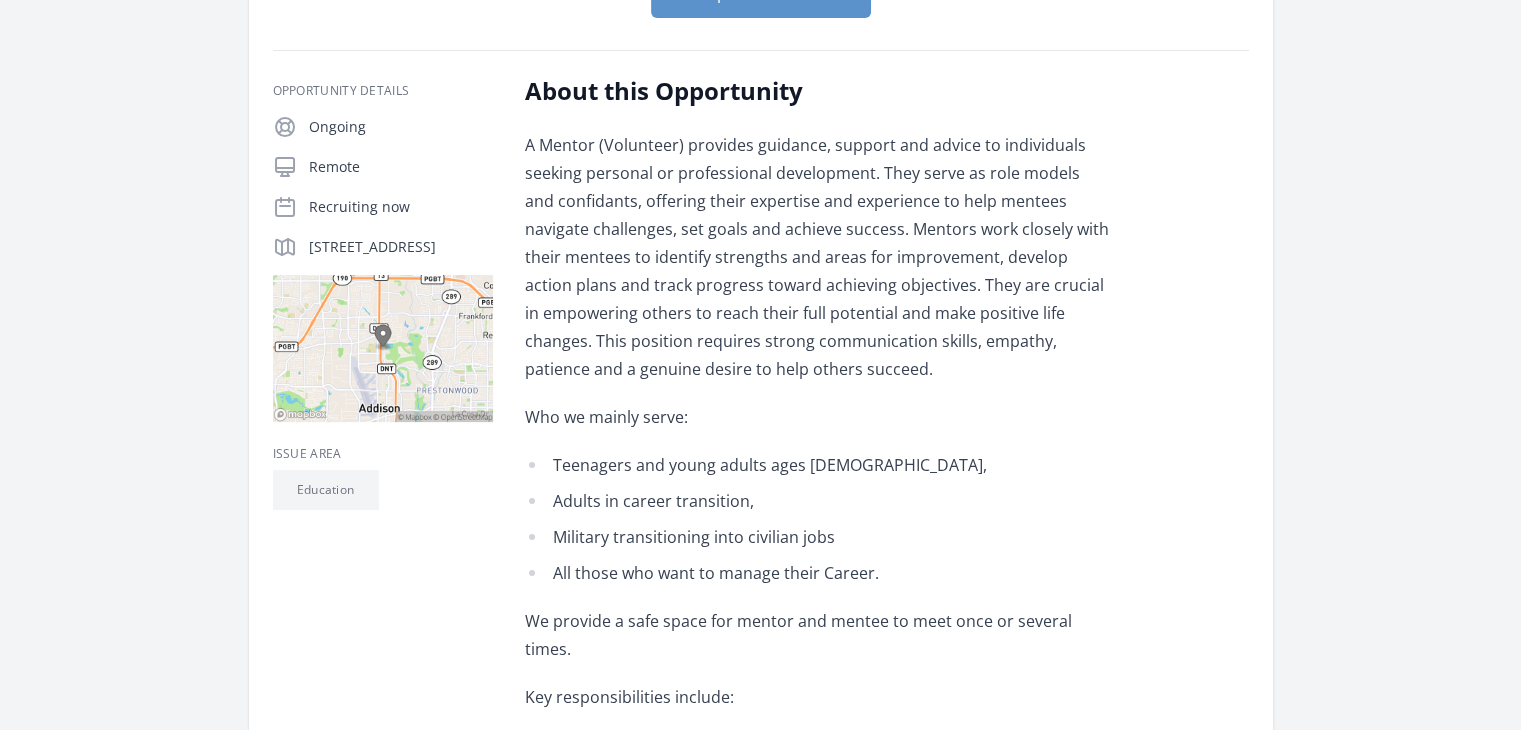 scroll, scrollTop: 344, scrollLeft: 0, axis: vertical 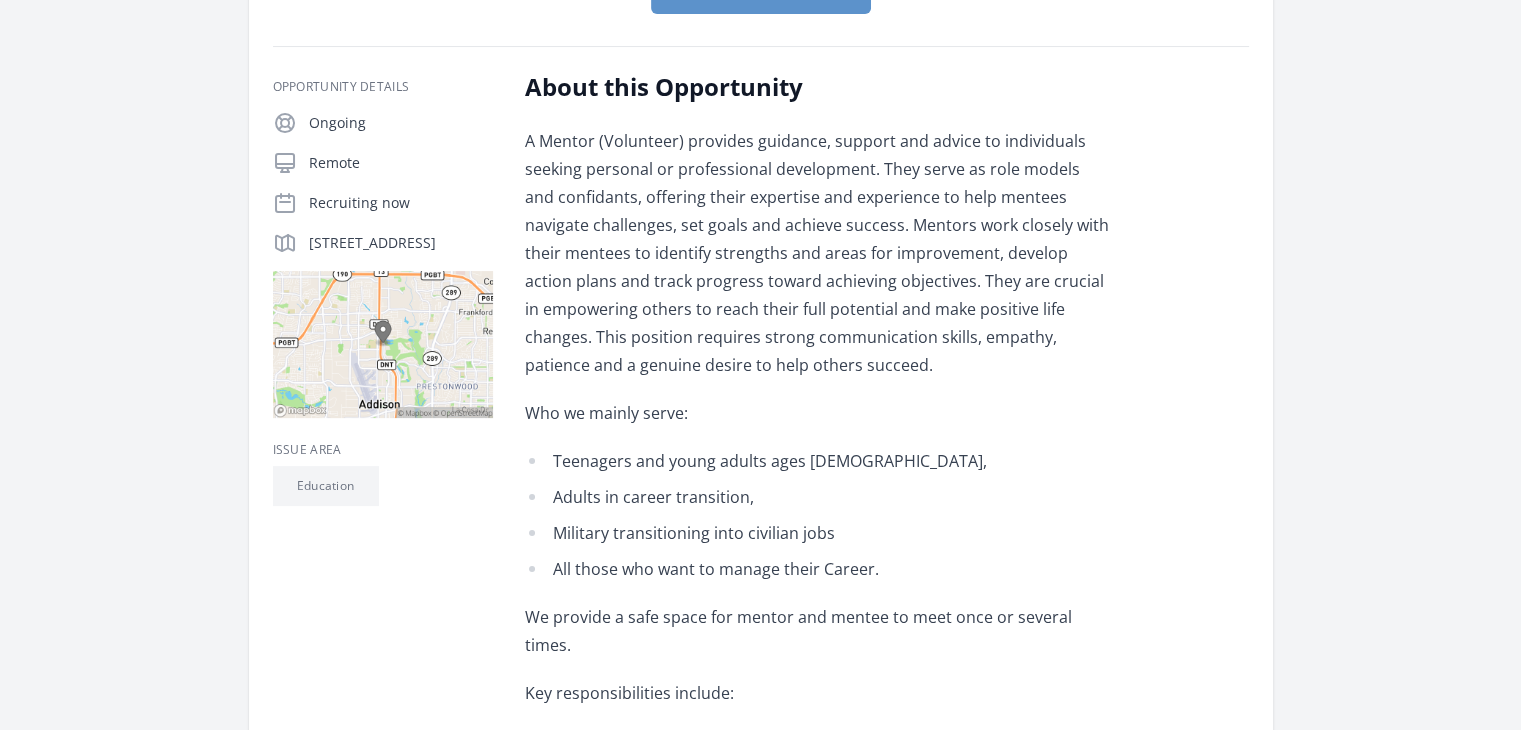 click on "Adults in career transition," at bounding box center [817, 497] 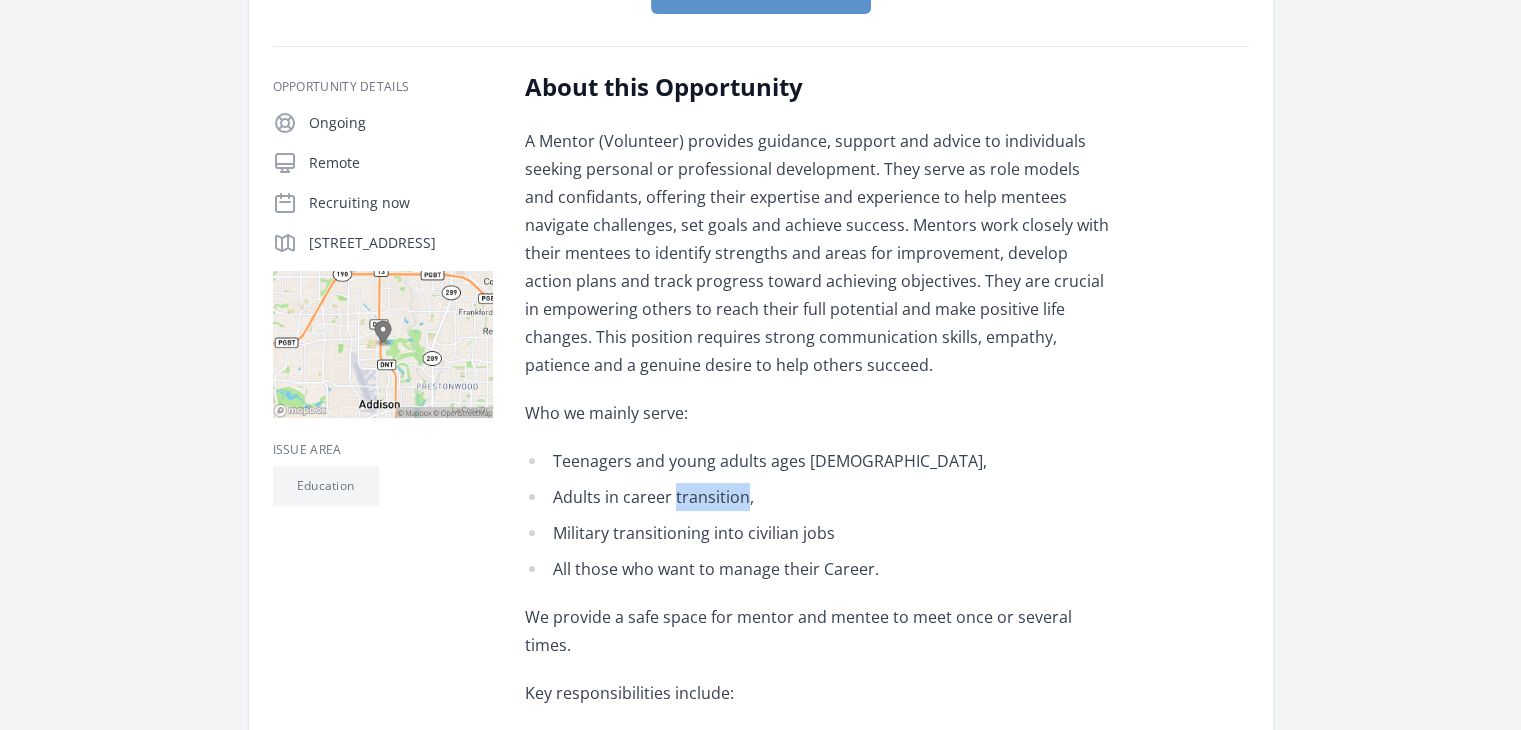 click on "Adults in career transition," at bounding box center (817, 497) 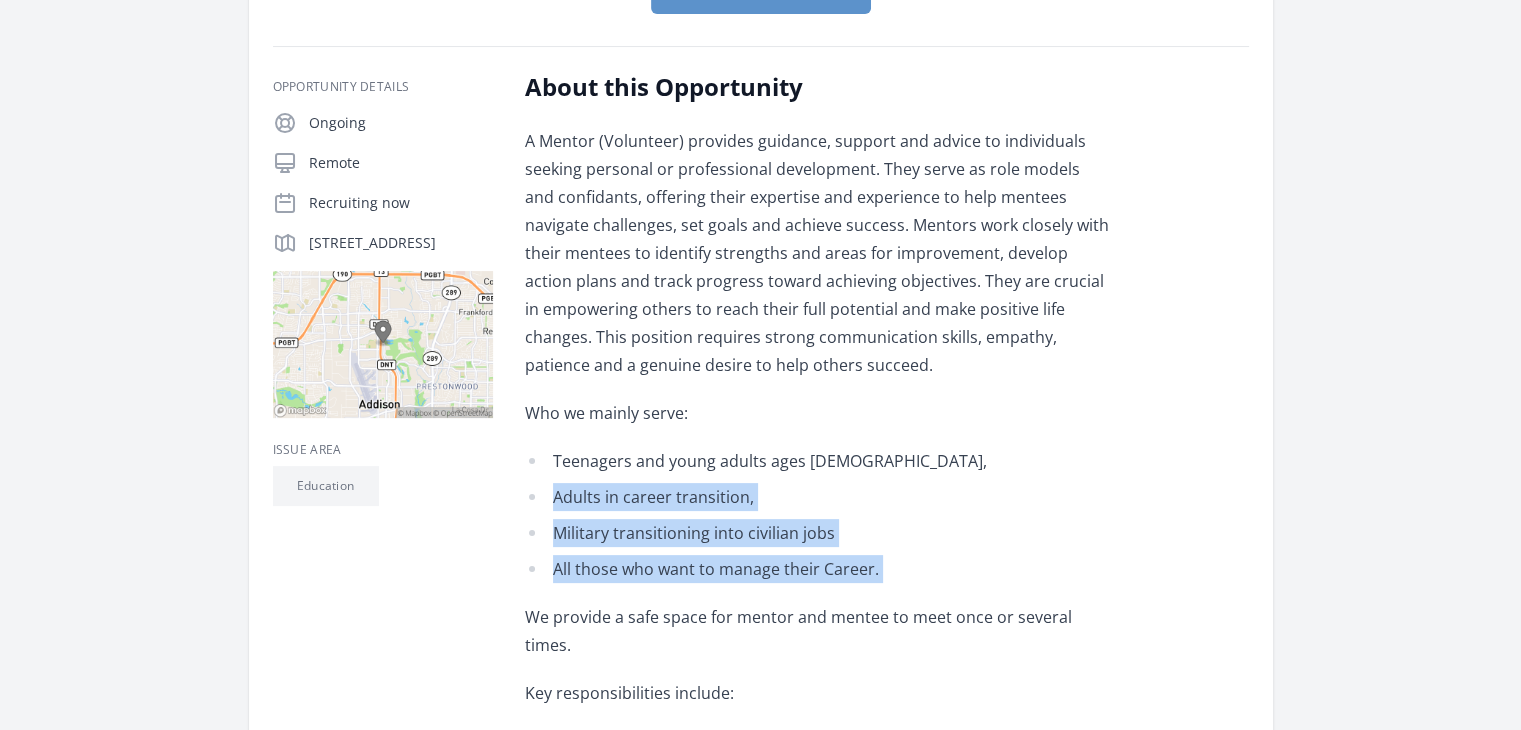 drag, startPoint x: 733, startPoint y: 506, endPoint x: 842, endPoint y: 559, distance: 121.20231 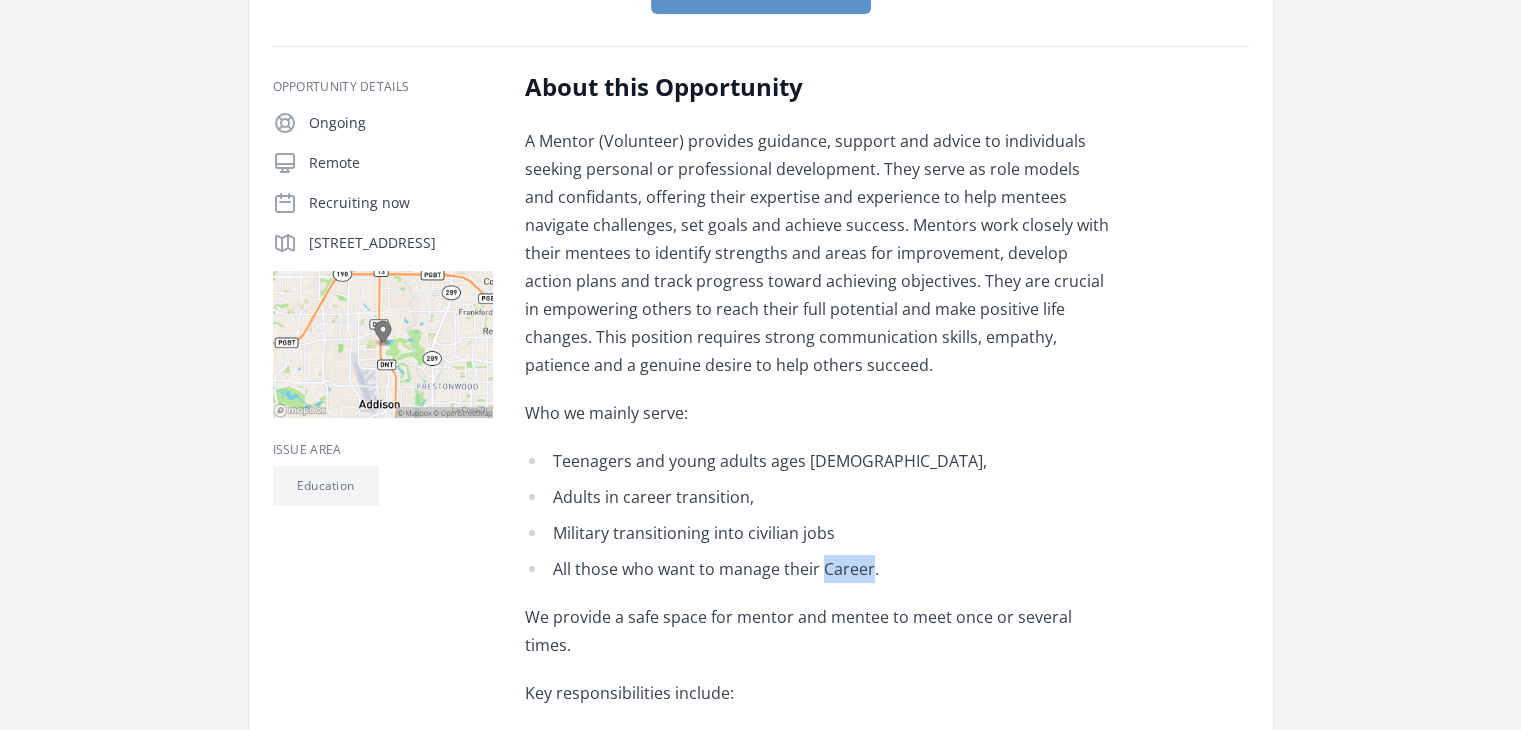 click on "All those who want to manage their Career." at bounding box center (817, 569) 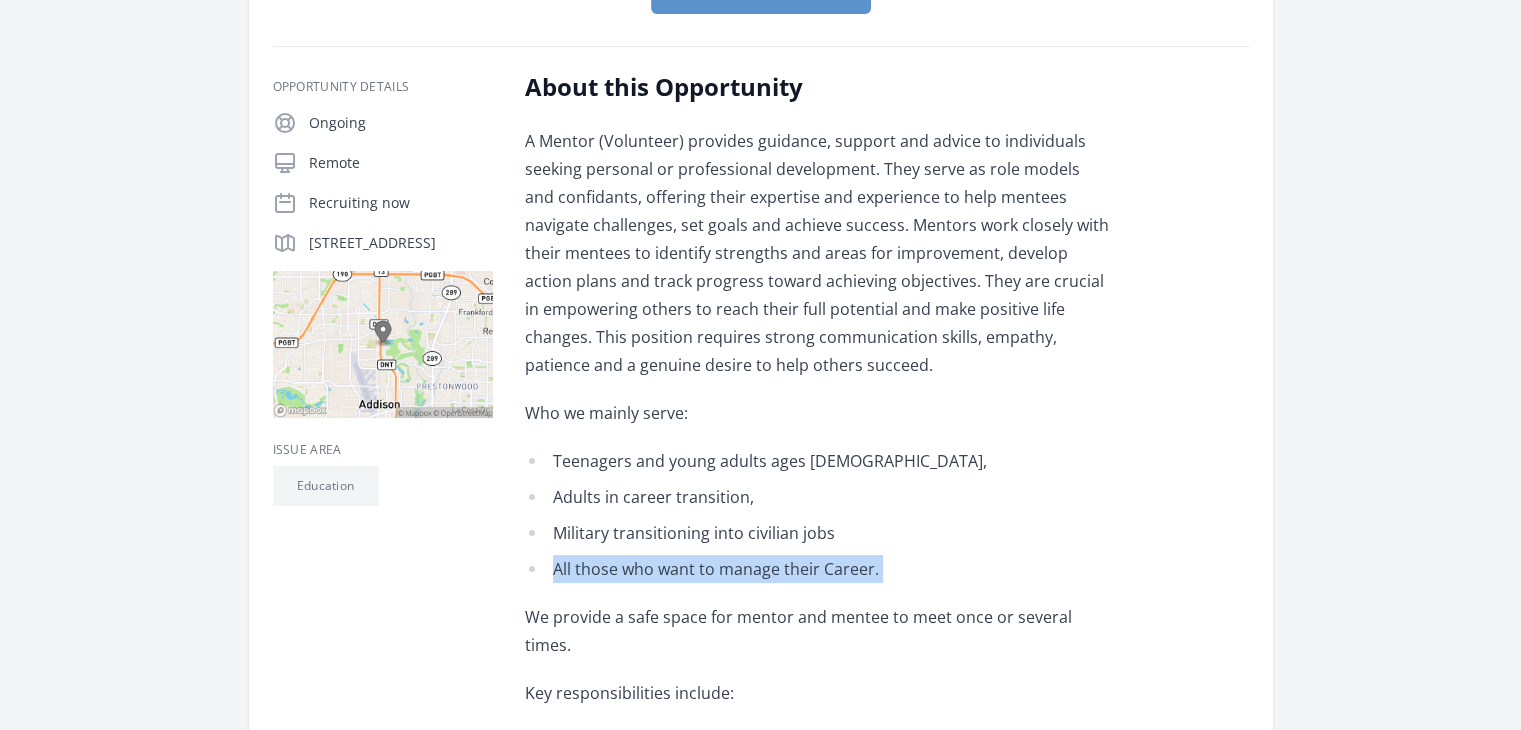 click on "All those who want to manage their Career." at bounding box center (817, 569) 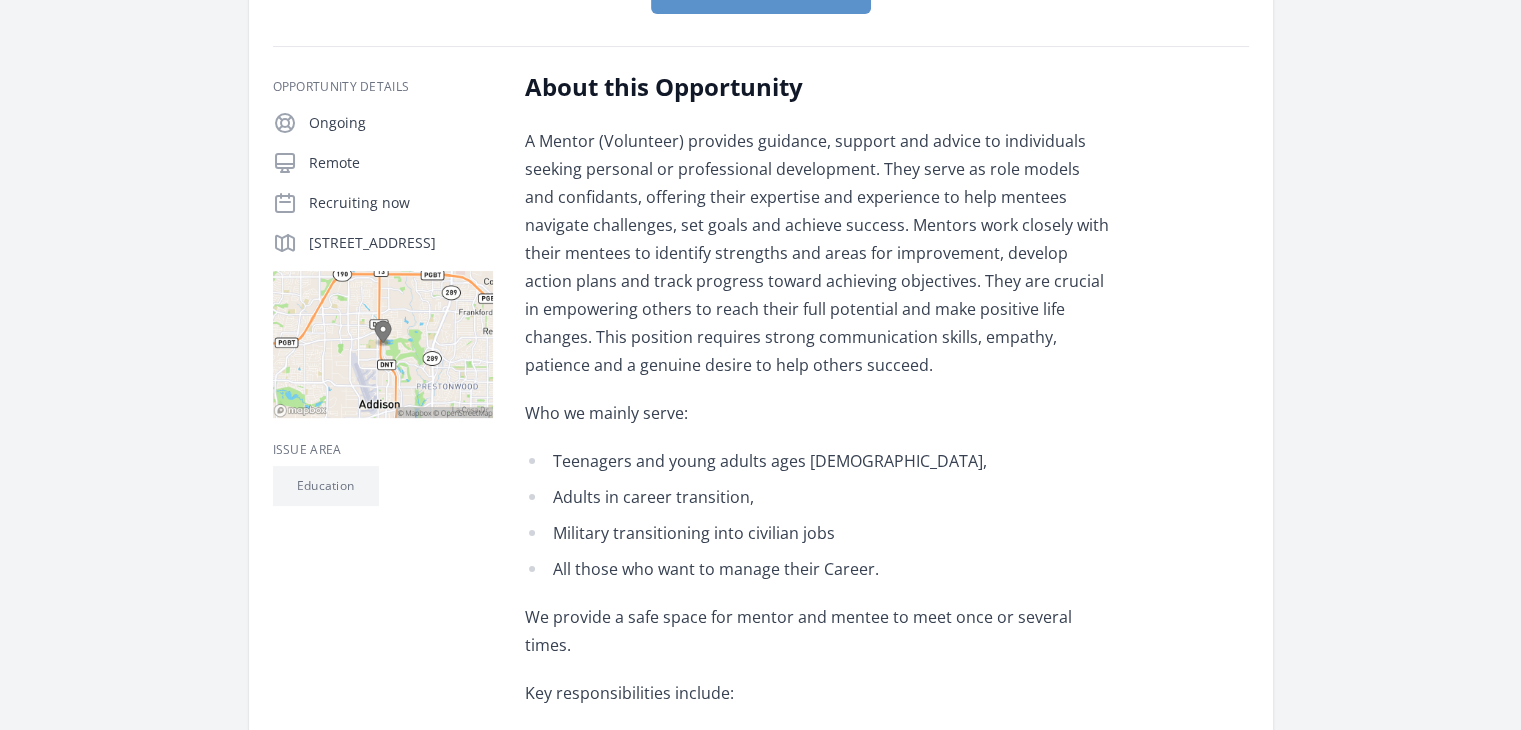 click on "Military transitioning into civilian jobs" at bounding box center [817, 533] 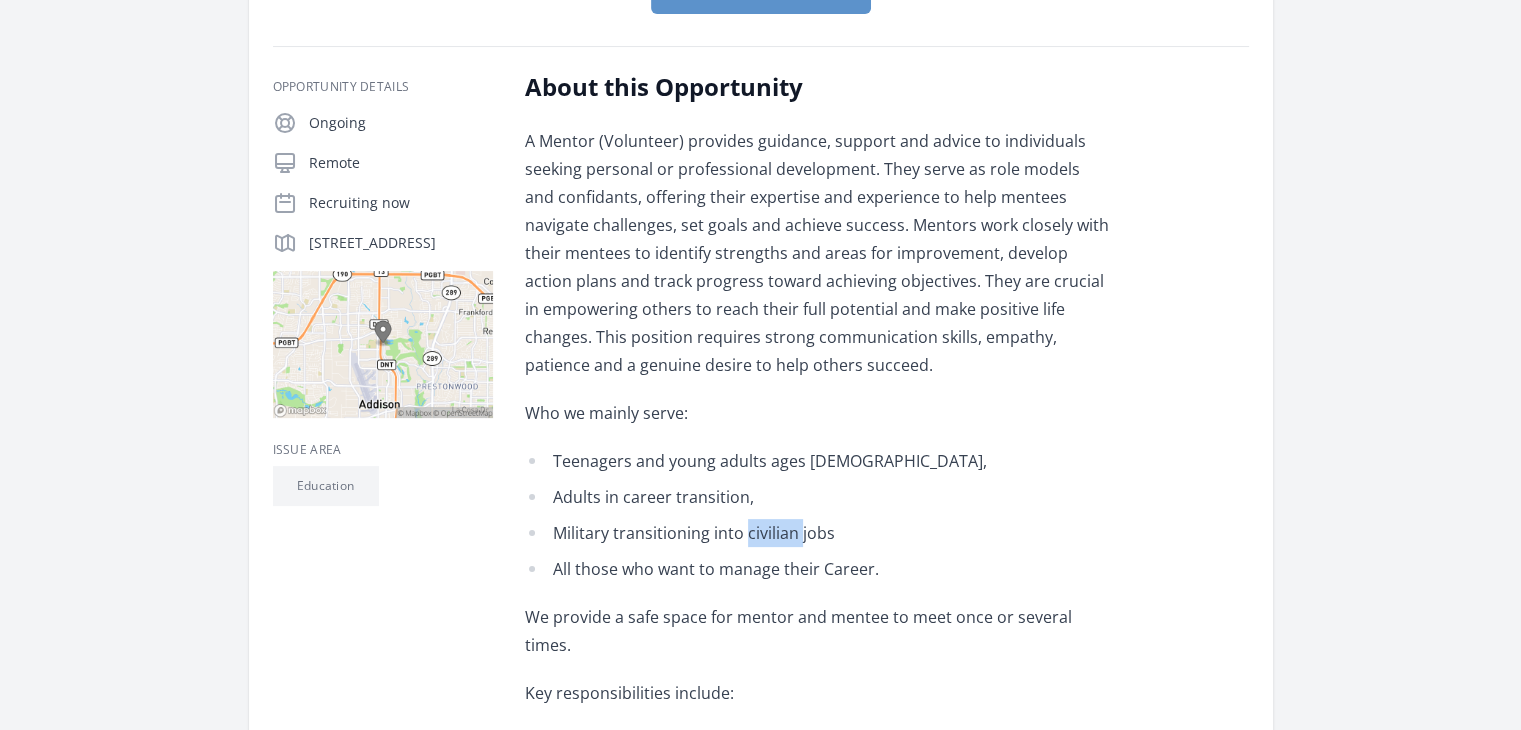 click on "Military transitioning into civilian jobs" at bounding box center [817, 533] 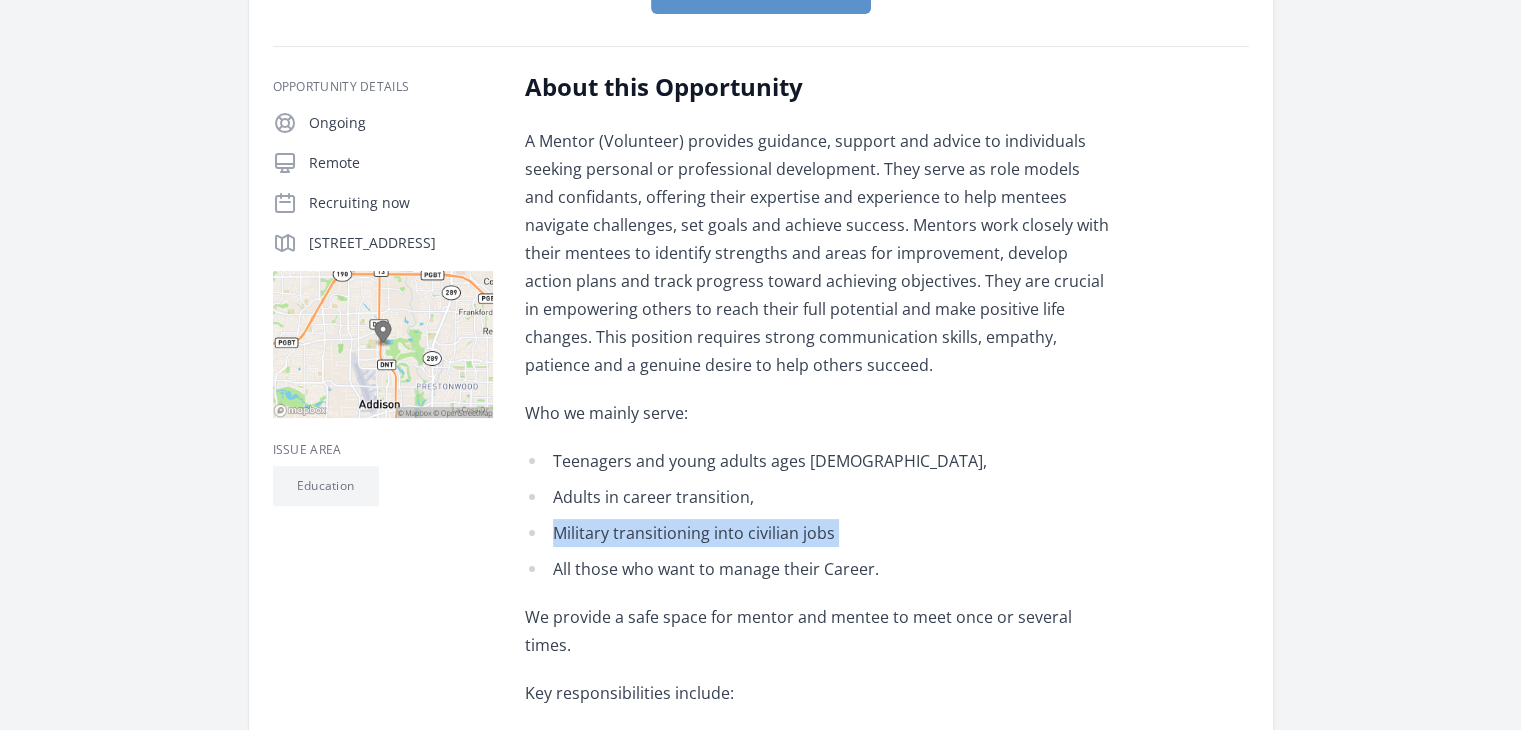 click on "Military transitioning into civilian jobs" at bounding box center [817, 533] 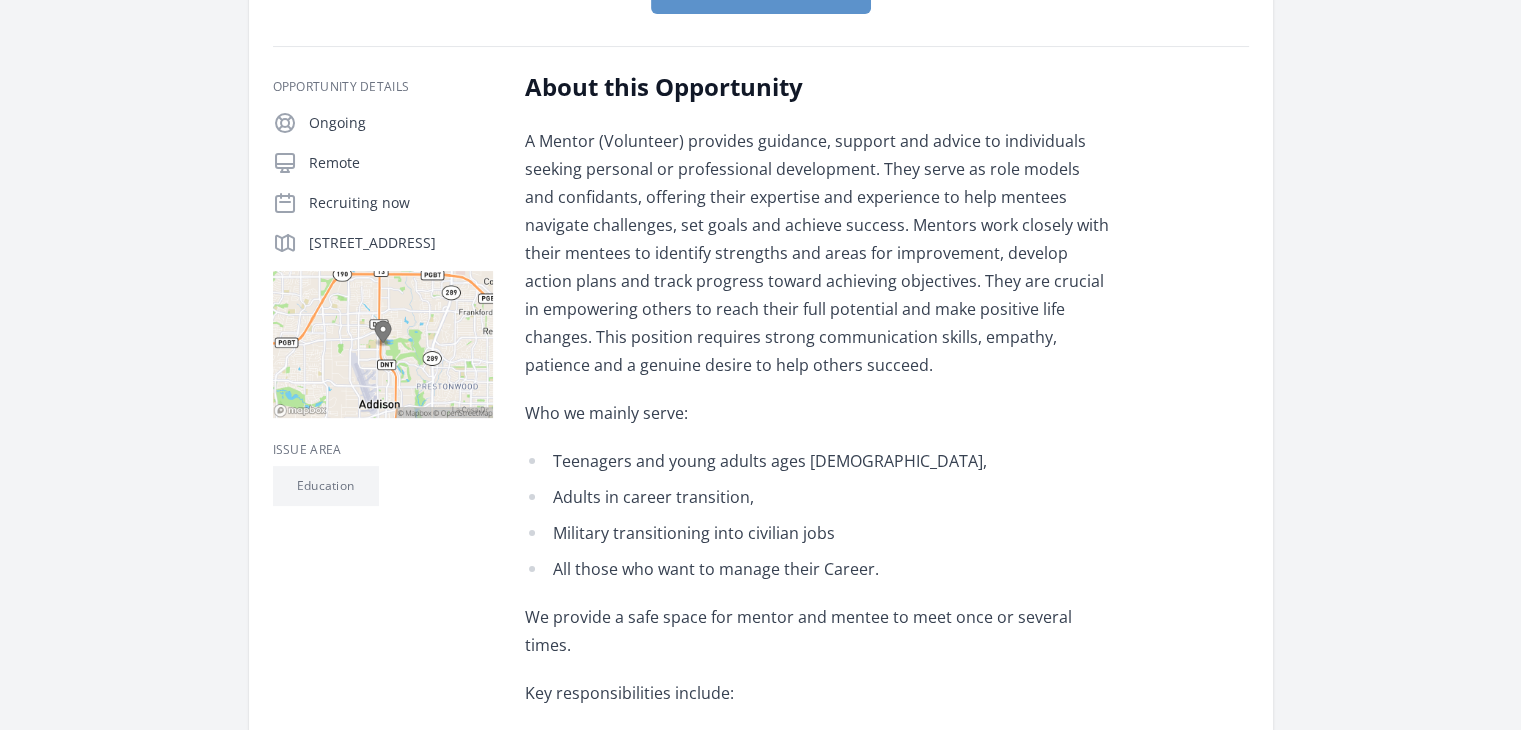 click on "All those who want to manage their Career." at bounding box center [817, 569] 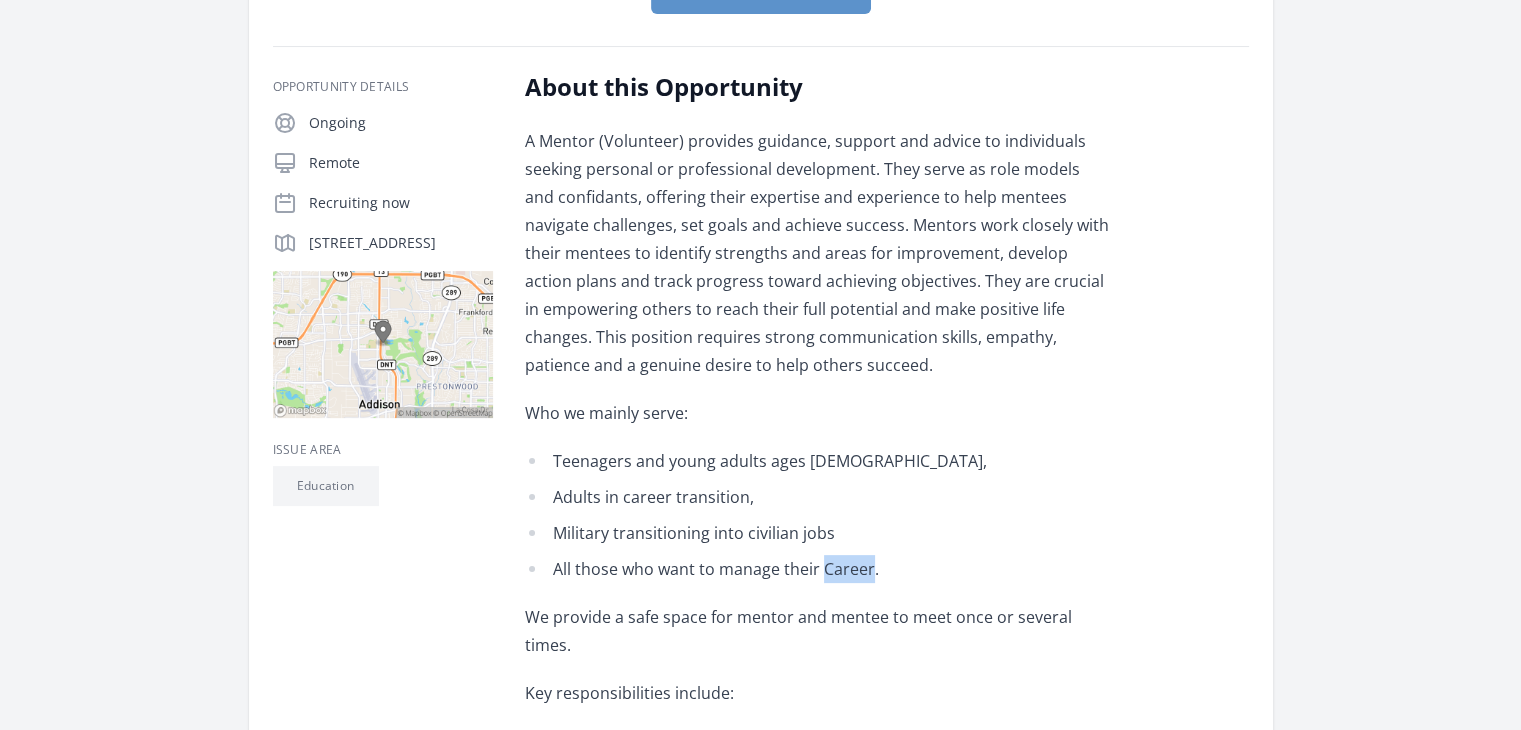 click on "All those who want to manage their Career." at bounding box center [817, 569] 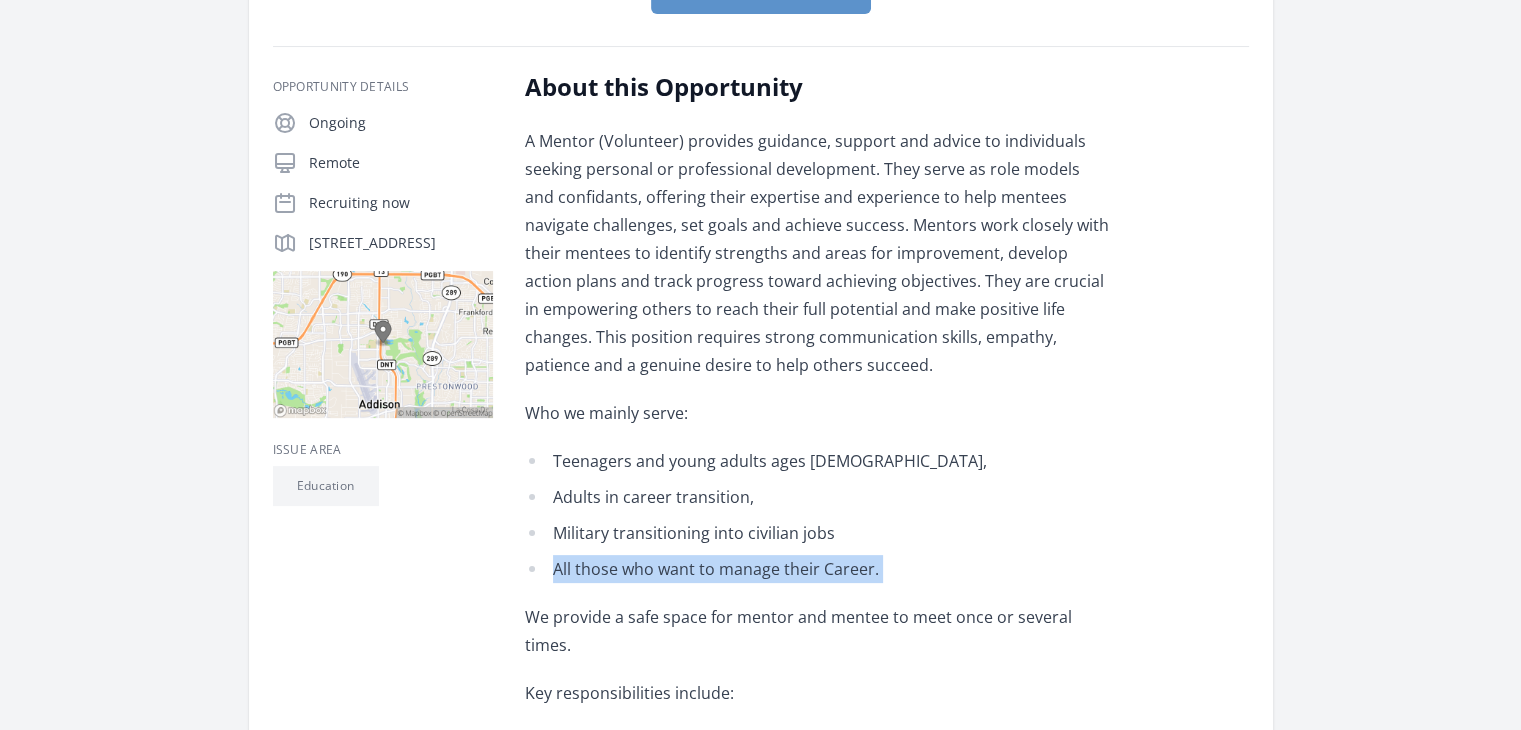 click on "All those who want to manage their Career." at bounding box center [817, 569] 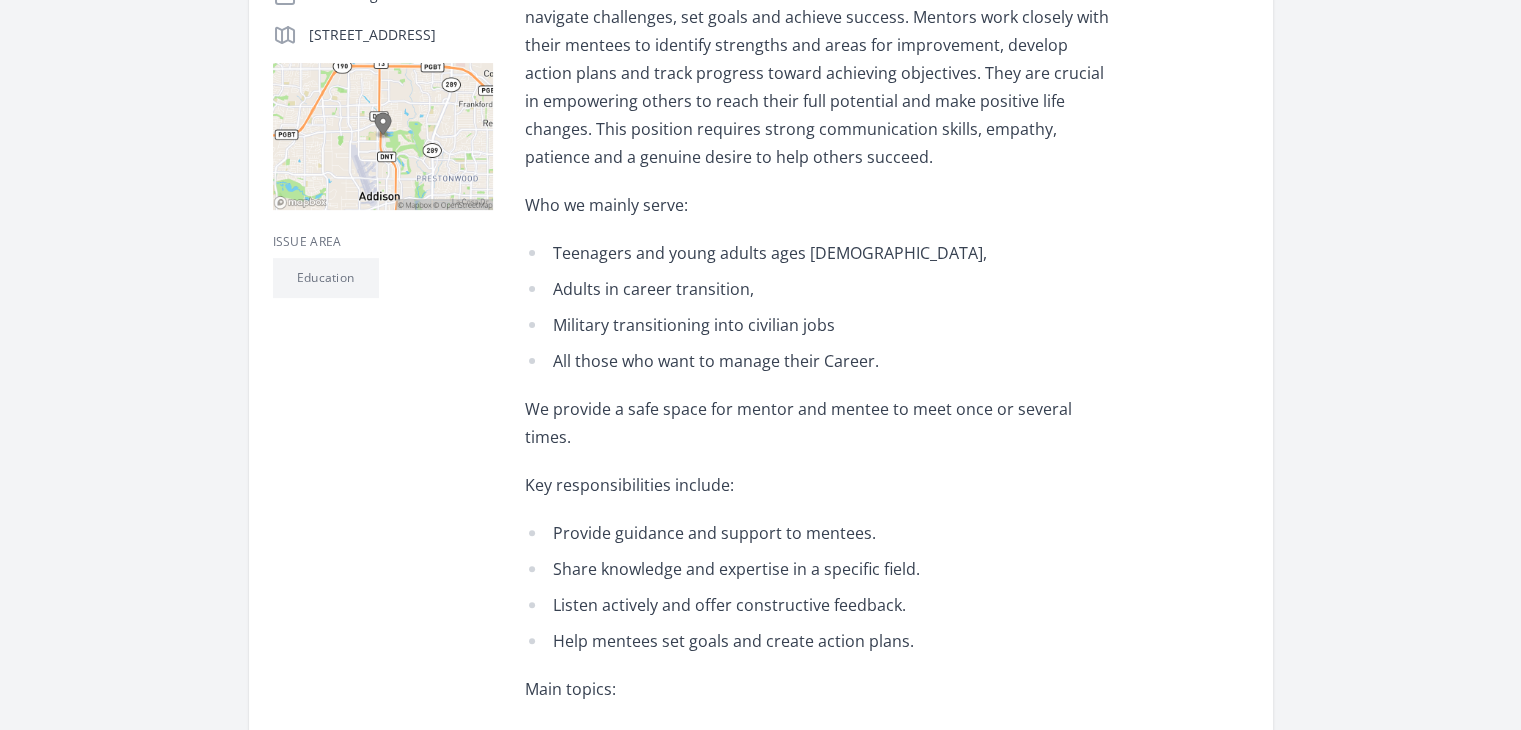 click on "Provide guidance and support to mentees." at bounding box center (817, 533) 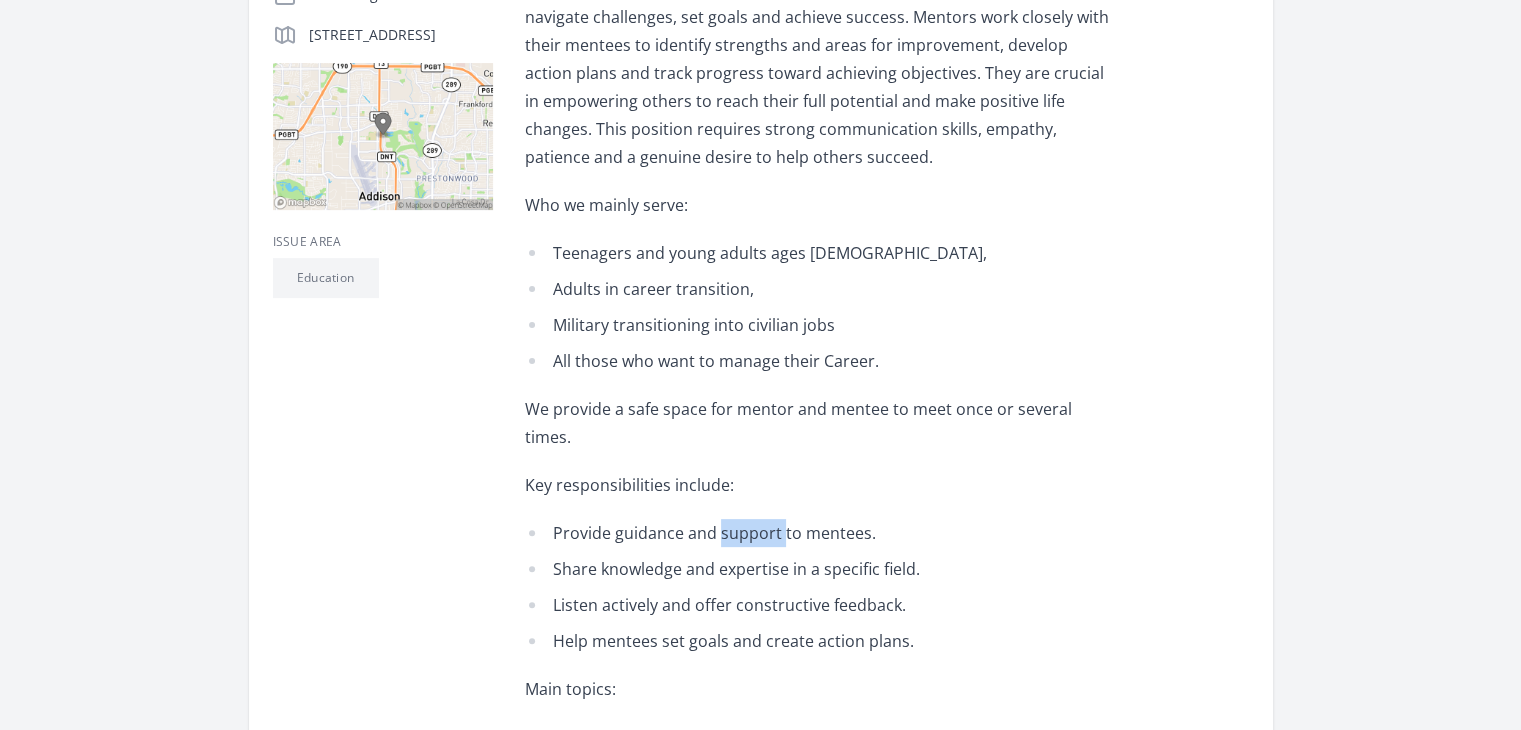 click on "Provide guidance and support to mentees." at bounding box center (817, 533) 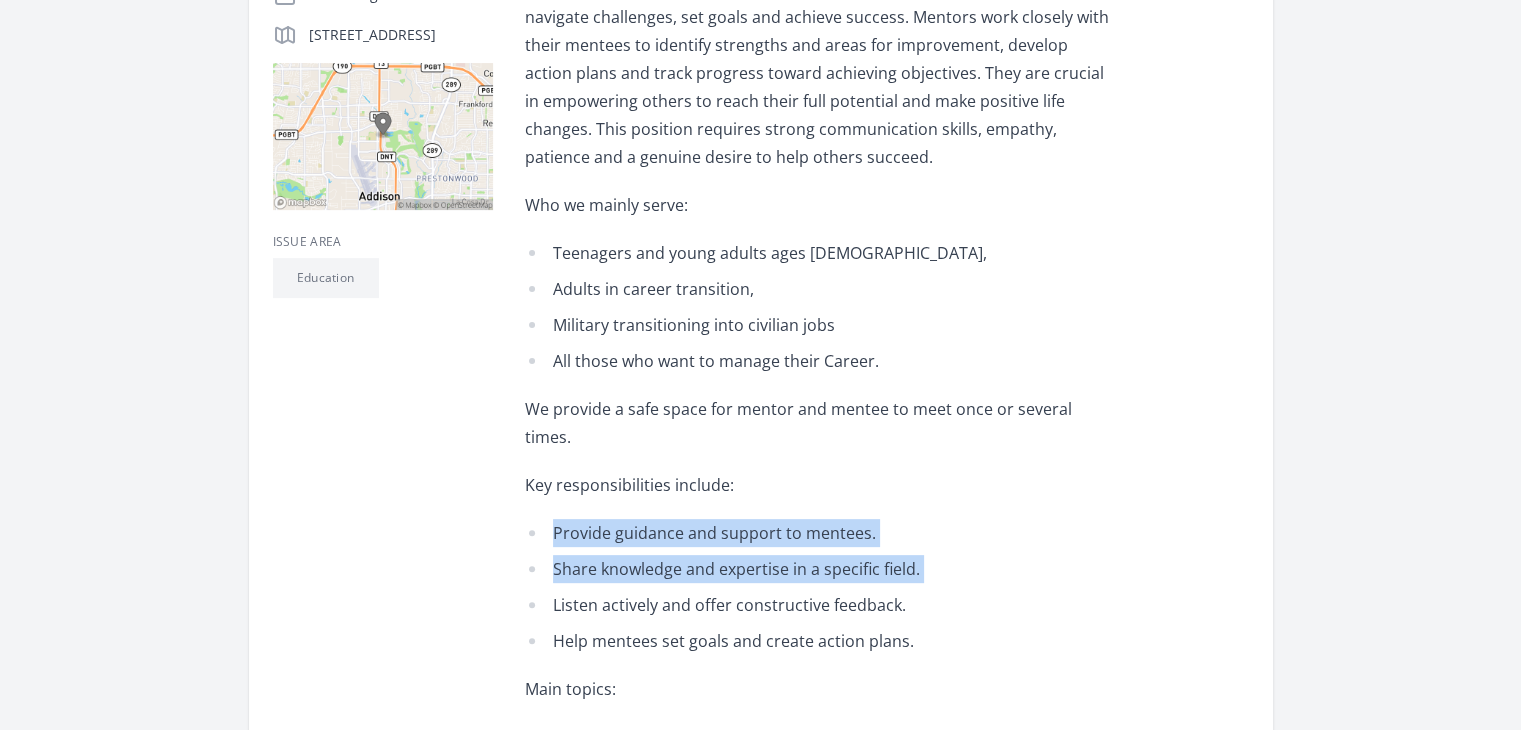 drag, startPoint x: 760, startPoint y: 497, endPoint x: 797, endPoint y: 549, distance: 63.82006 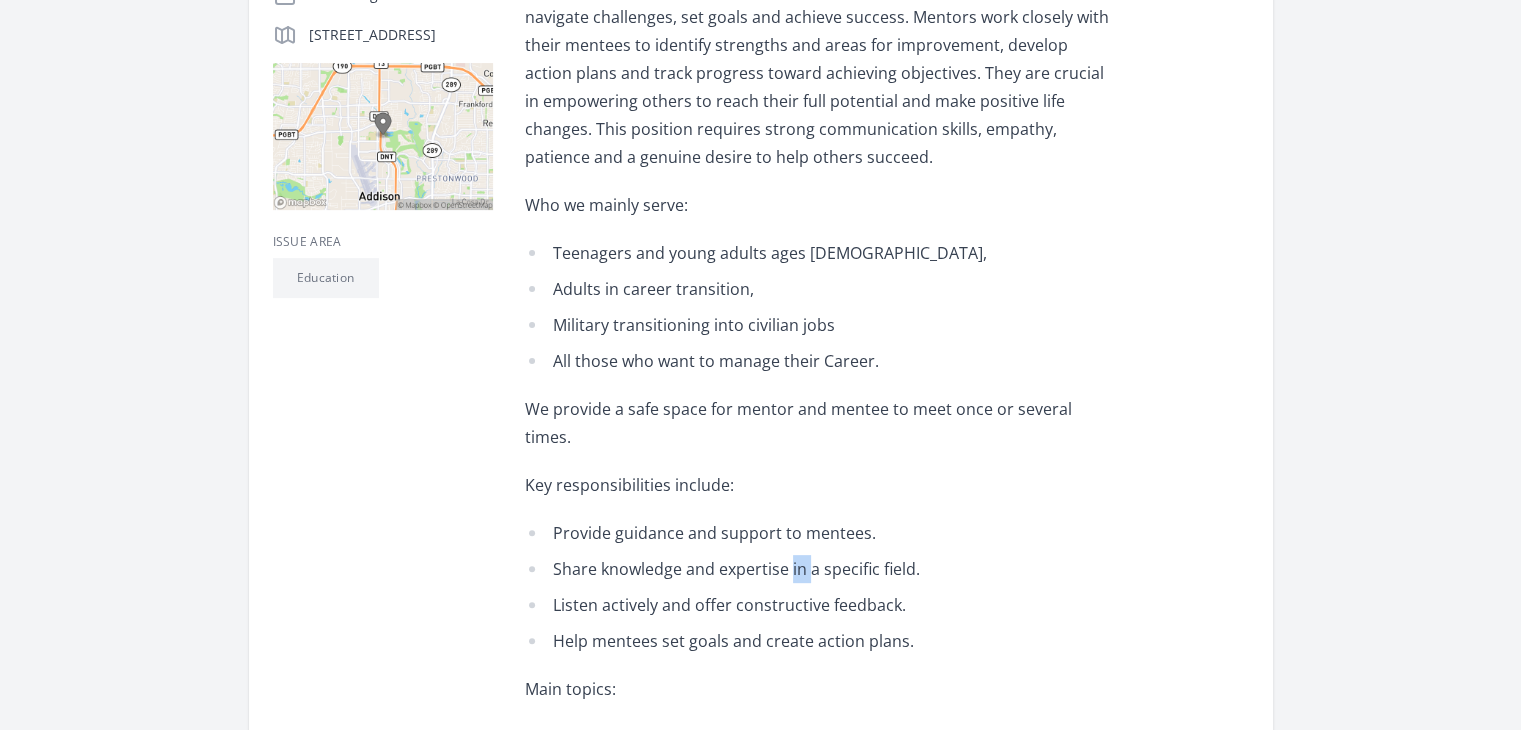 click on "Share knowledge and expertise in a specific field." at bounding box center (817, 569) 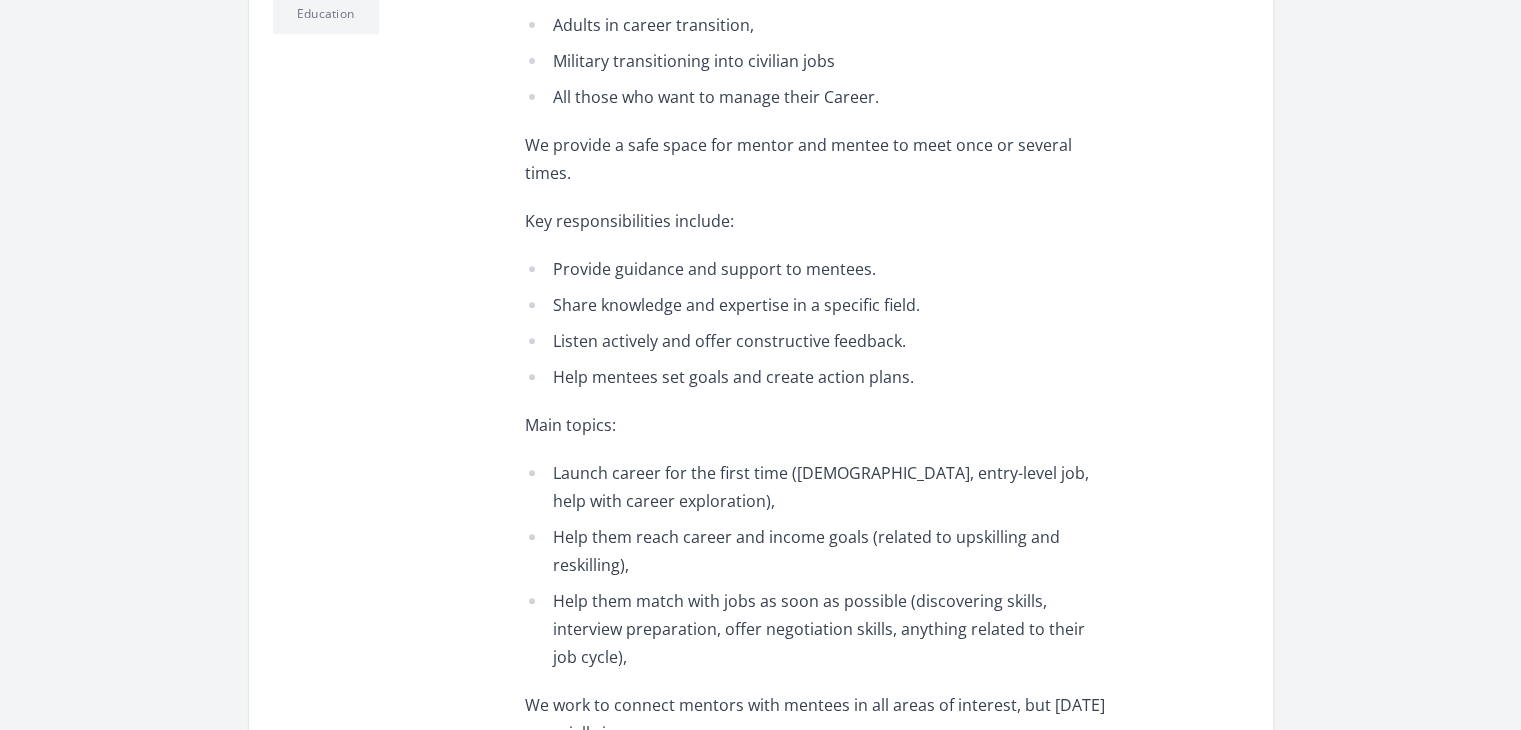 click on "Help them reach career and income goals (related to upskilling and reskilling)," at bounding box center (817, 551) 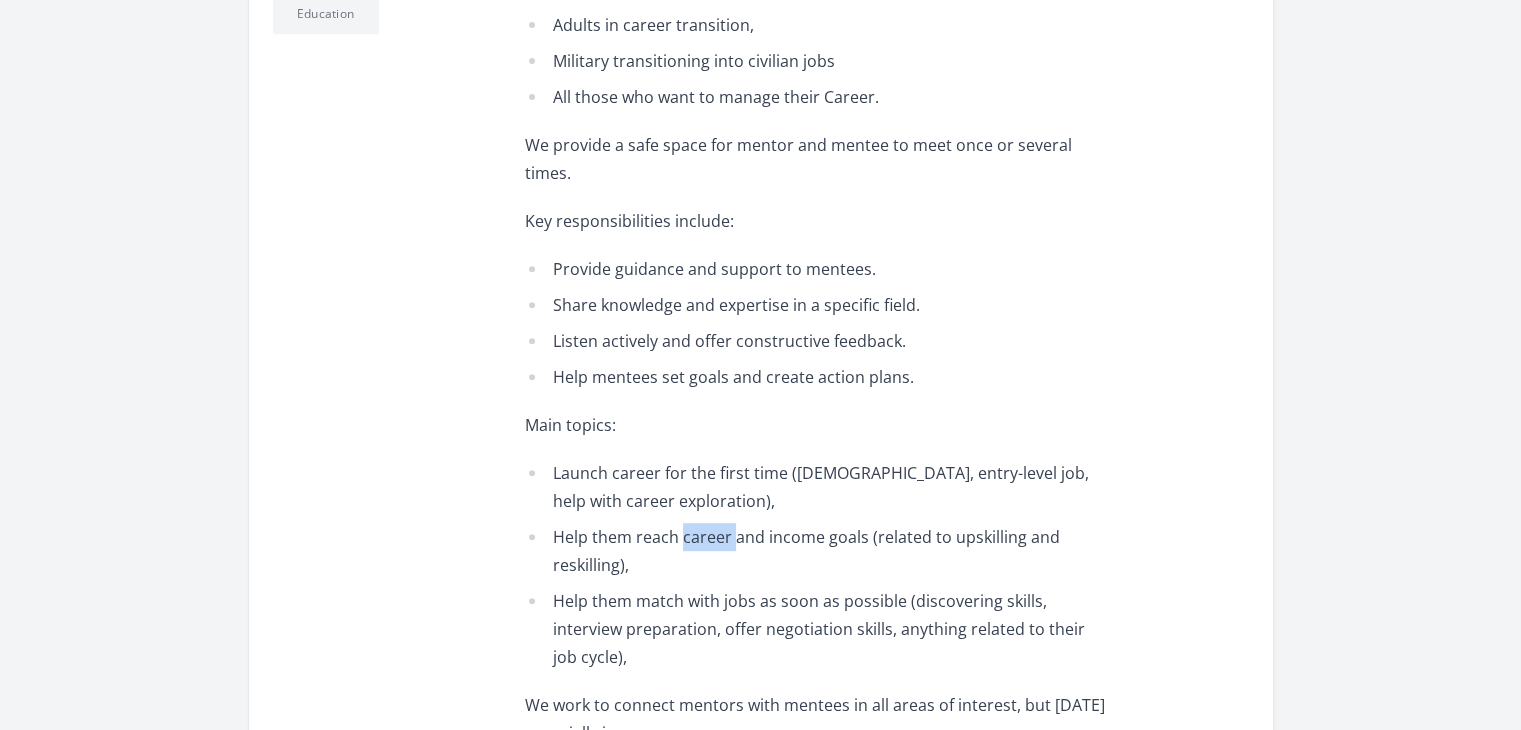 click on "Help them reach career and income goals (related to upskilling and reskilling)," at bounding box center (817, 551) 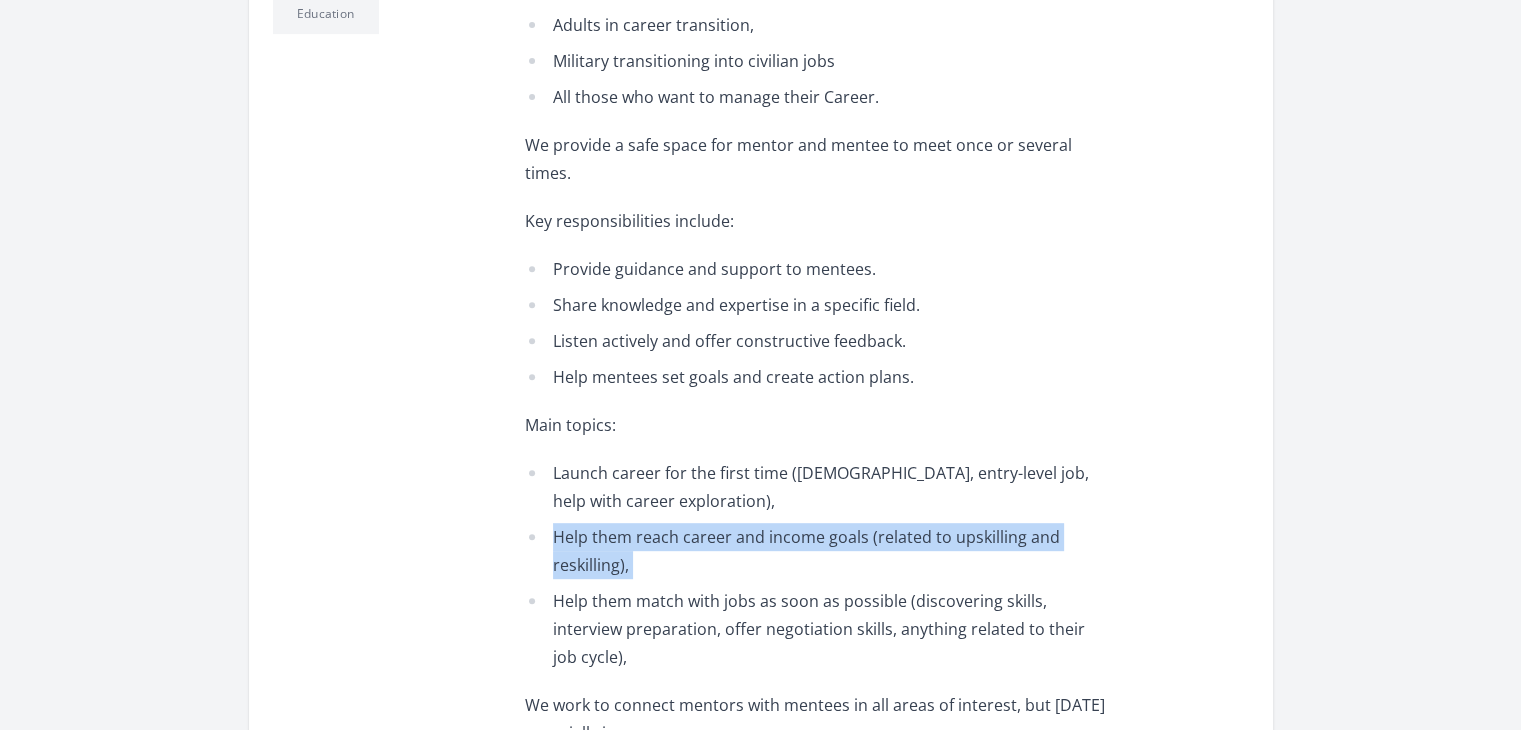 click on "Help them reach career and income goals (related to upskilling and reskilling)," at bounding box center [817, 551] 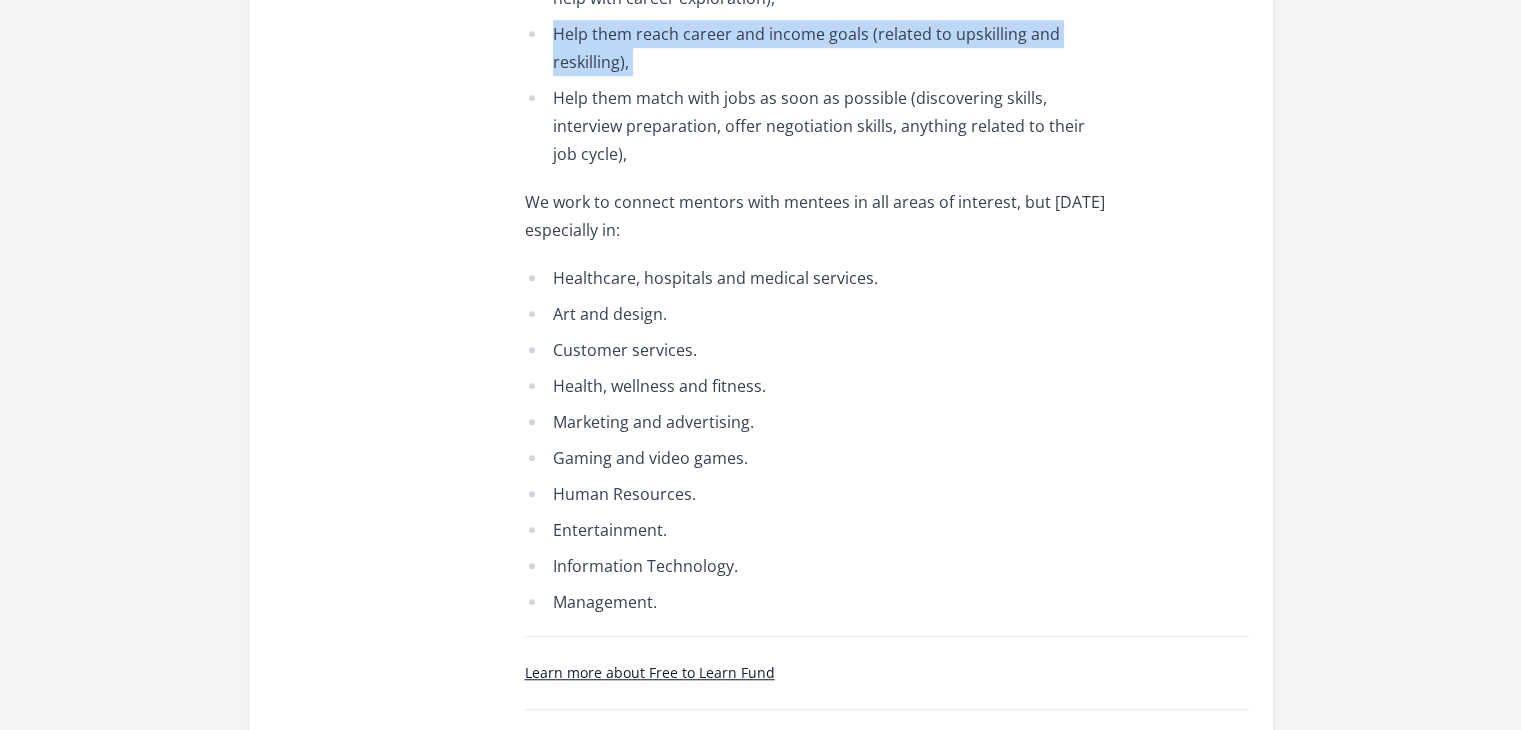 scroll, scrollTop: 1320, scrollLeft: 0, axis: vertical 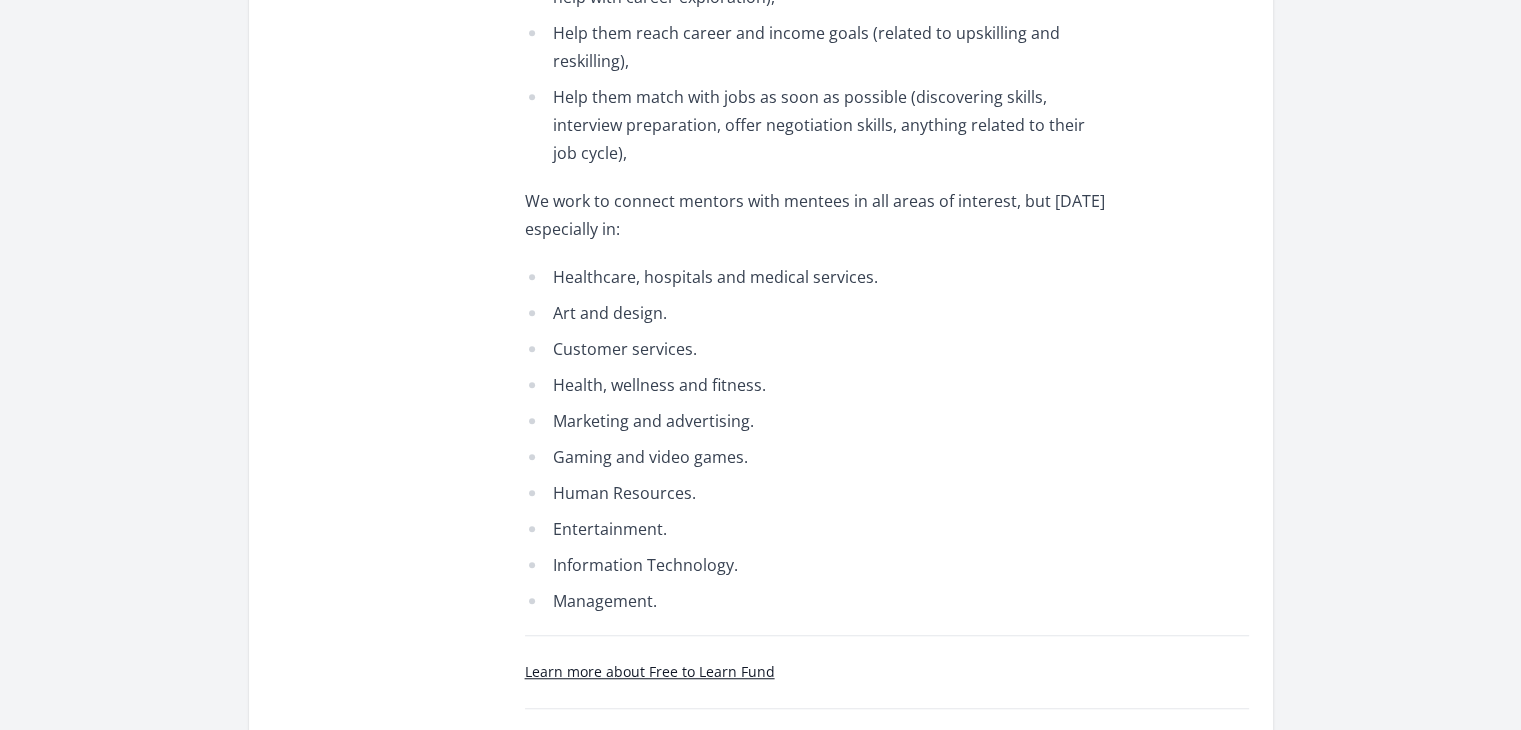 click on "A Mentor (Volunteer) provides guidance, support and advice to individuals seeking personal or professional development. They serve as role models and confidants, offering their expertise and experience to help mentees navigate challenges, set goals and achieve success. Mentors work closely with their mentees to identify strengths and areas for improvement, develop action plans and track progress toward achieving objectives. They are crucial in empowering others to reach their full potential and make positive life changes. This position requires strong communication skills, empathy, patience and a genuine desire to help others succeed. Who we mainly serve: Teenagers and young adults ages 16-21, Adults in career transition, Military transitioning into civilian jobs All those who want to manage their Career. We provide a safe space for mentor and mentee to meet once or several times. Key responsibilities include: Provide guidance and support to mentees. Main topics: Management." at bounding box center (817, -117) 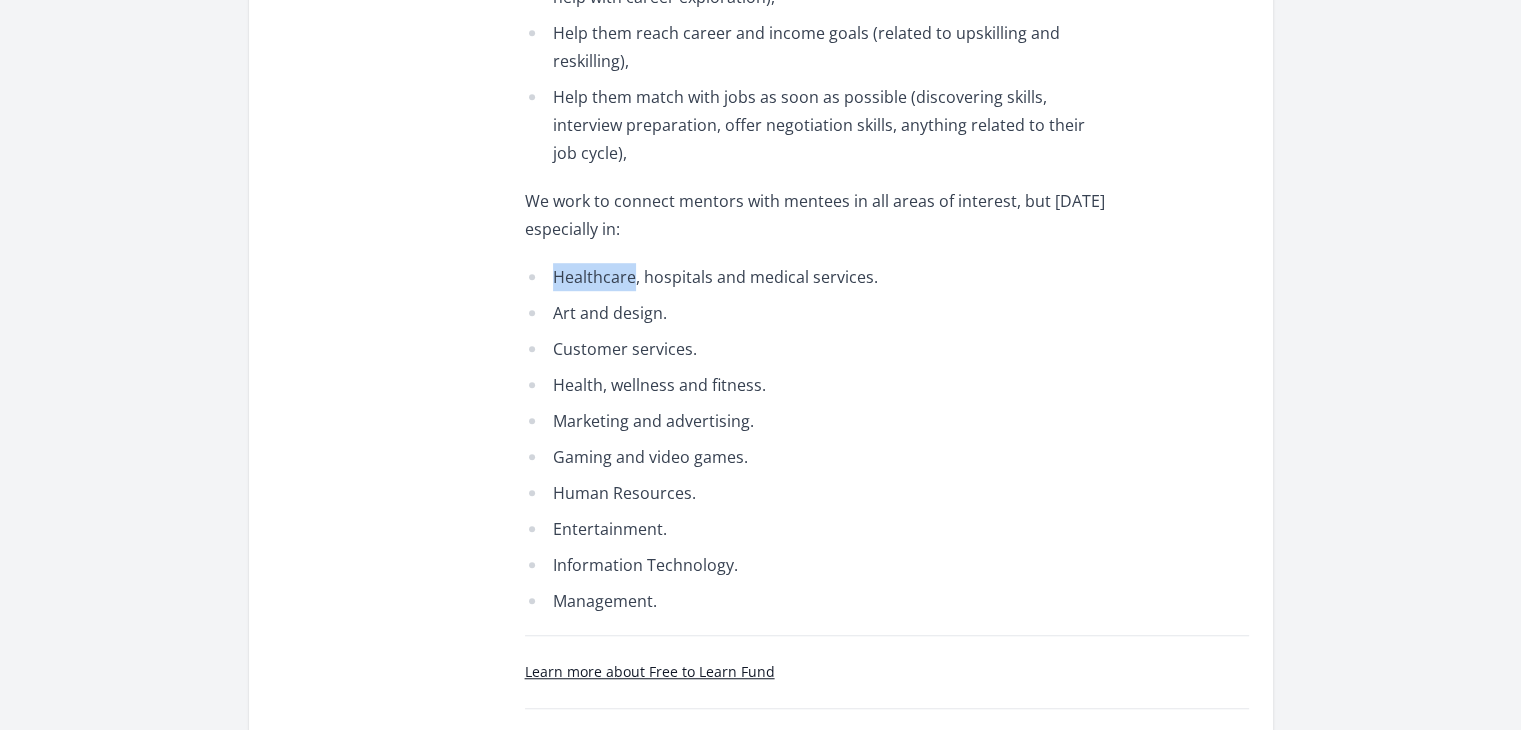 click on "A Mentor (Volunteer) provides guidance, support and advice to individuals seeking personal or professional development. They serve as role models and confidants, offering their expertise and experience to help mentees navigate challenges, set goals and achieve success. Mentors work closely with their mentees to identify strengths and areas for improvement, develop action plans and track progress toward achieving objectives. They are crucial in empowering others to reach their full potential and make positive life changes. This position requires strong communication skills, empathy, patience and a genuine desire to help others succeed. Who we mainly serve: Teenagers and young adults ages 16-21, Adults in career transition, Military transitioning into civilian jobs All those who want to manage their Career. We provide a safe space for mentor and mentee to meet once or several times. Key responsibilities include: Provide guidance and support to mentees. Main topics: Management." at bounding box center (817, -117) 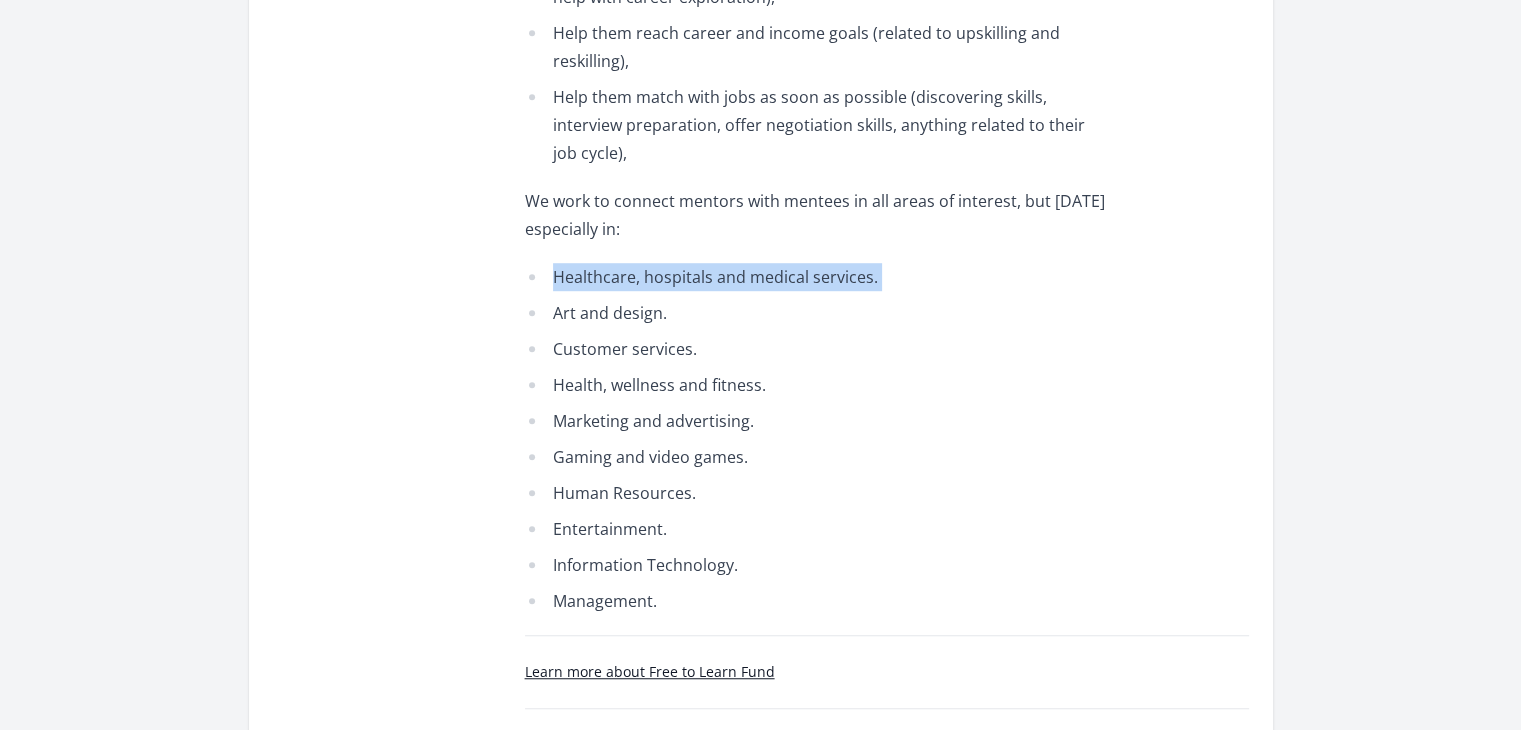 click on "A Mentor (Volunteer) provides guidance, support and advice to individuals seeking personal or professional development. They serve as role models and confidants, offering their expertise and experience to help mentees navigate challenges, set goals and achieve success. Mentors work closely with their mentees to identify strengths and areas for improvement, develop action plans and track progress toward achieving objectives. They are crucial in empowering others to reach their full potential and make positive life changes. This position requires strong communication skills, empathy, patience and a genuine desire to help others succeed. Who we mainly serve: Teenagers and young adults ages 16-21, Adults in career transition, Military transitioning into civilian jobs All those who want to manage their Career. We provide a safe space for mentor and mentee to meet once or several times. Key responsibilities include: Provide guidance and support to mentees. Main topics: Management." at bounding box center (817, -117) 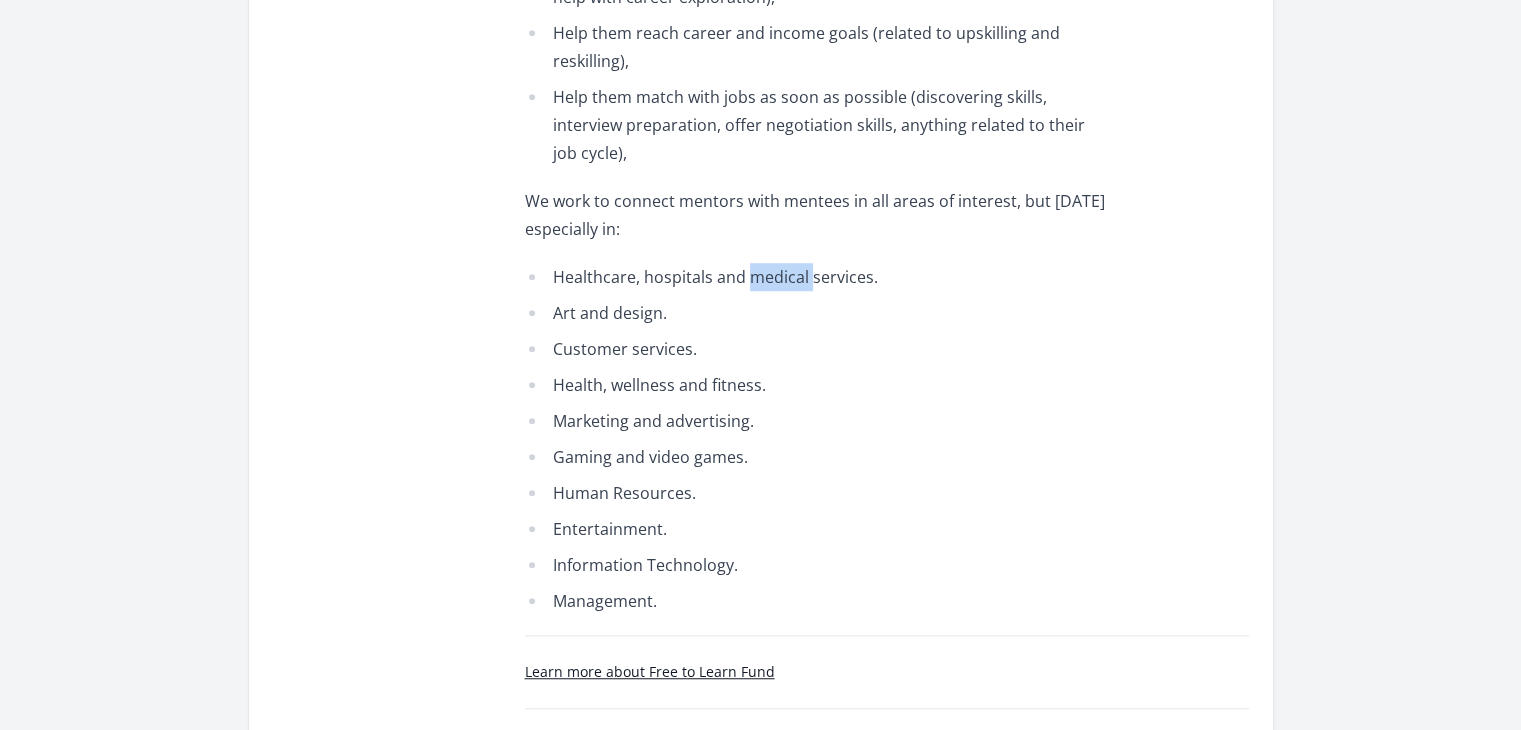 click on "Healthcare, hospitals and medical services." at bounding box center (817, 277) 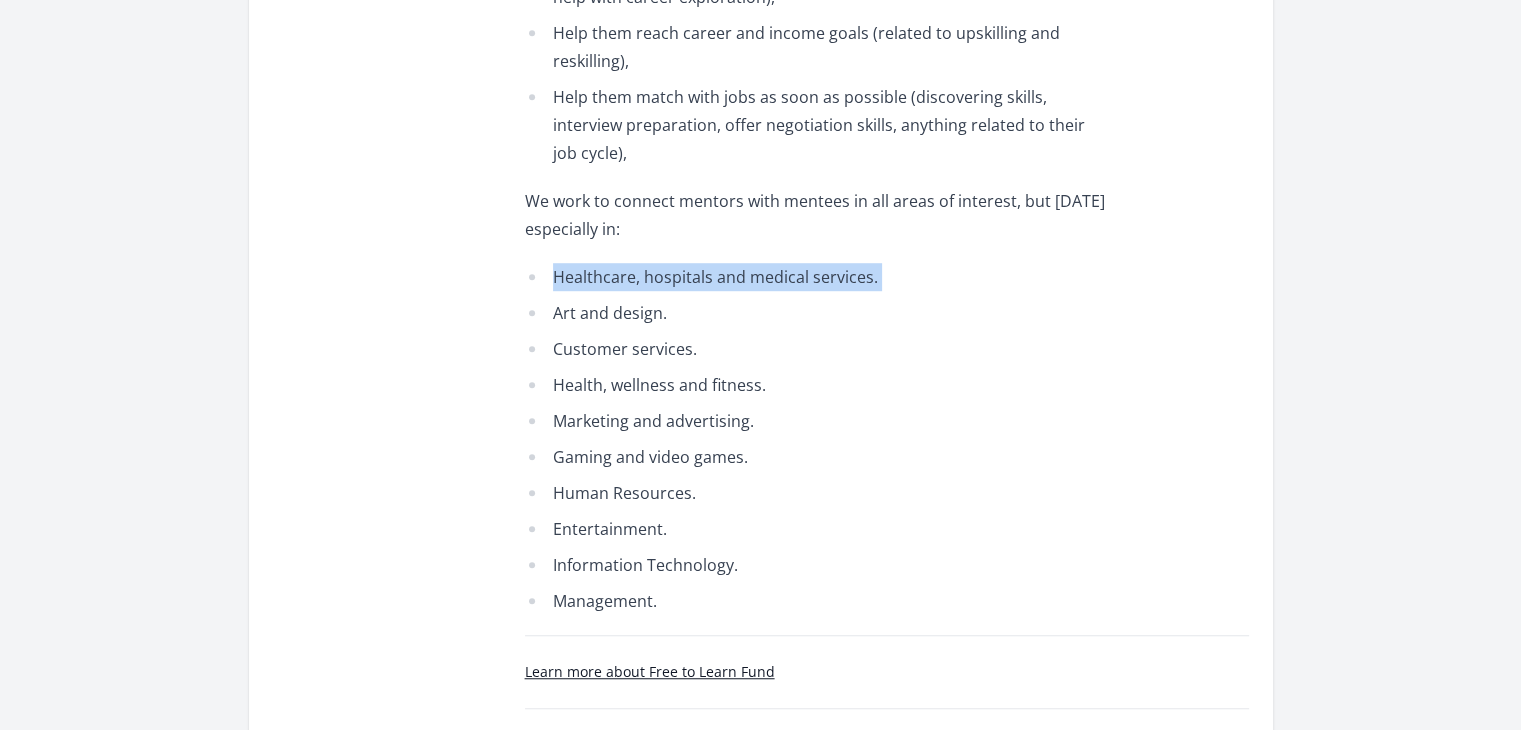 click on "Healthcare, hospitals and medical services." at bounding box center [817, 277] 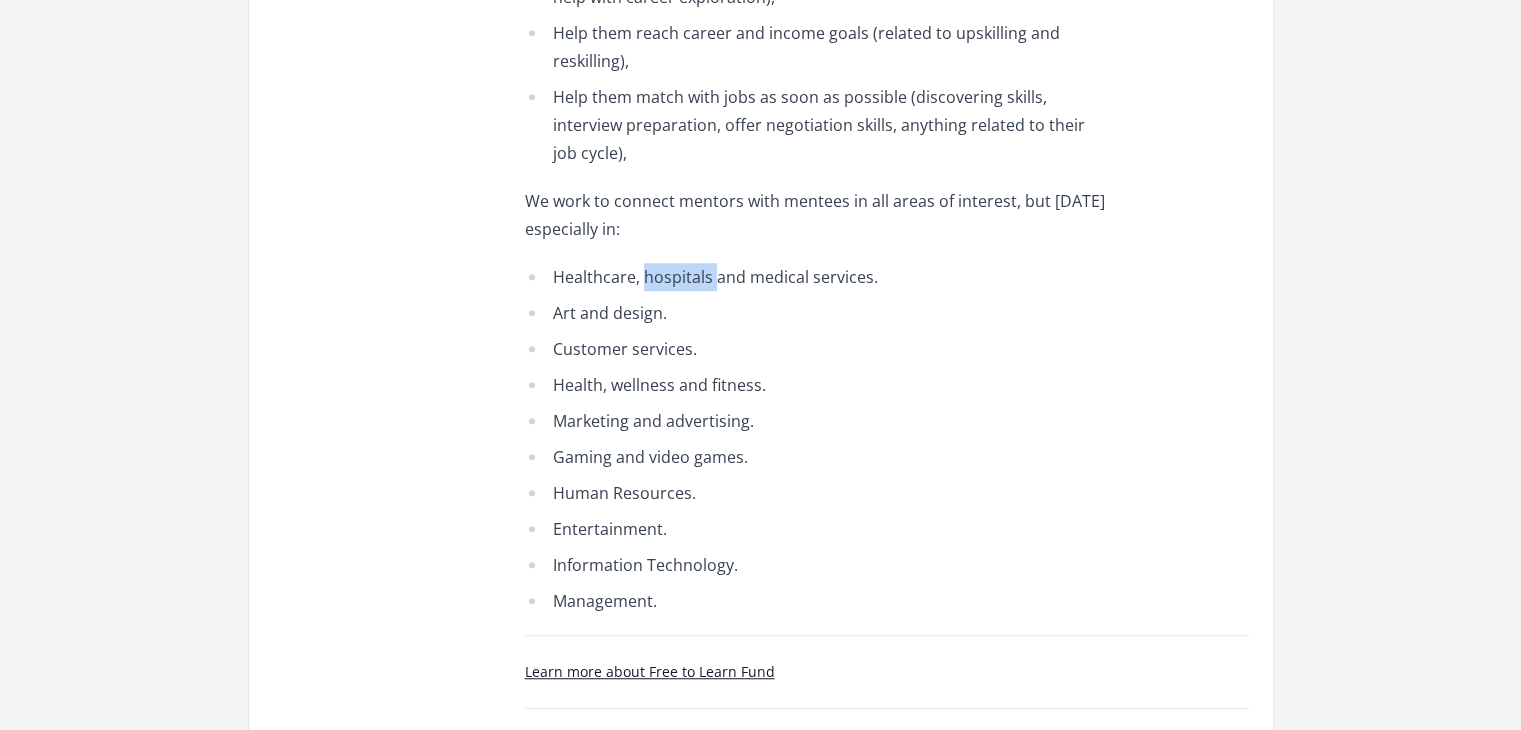 click on "Healthcare, hospitals and medical services." at bounding box center (817, 277) 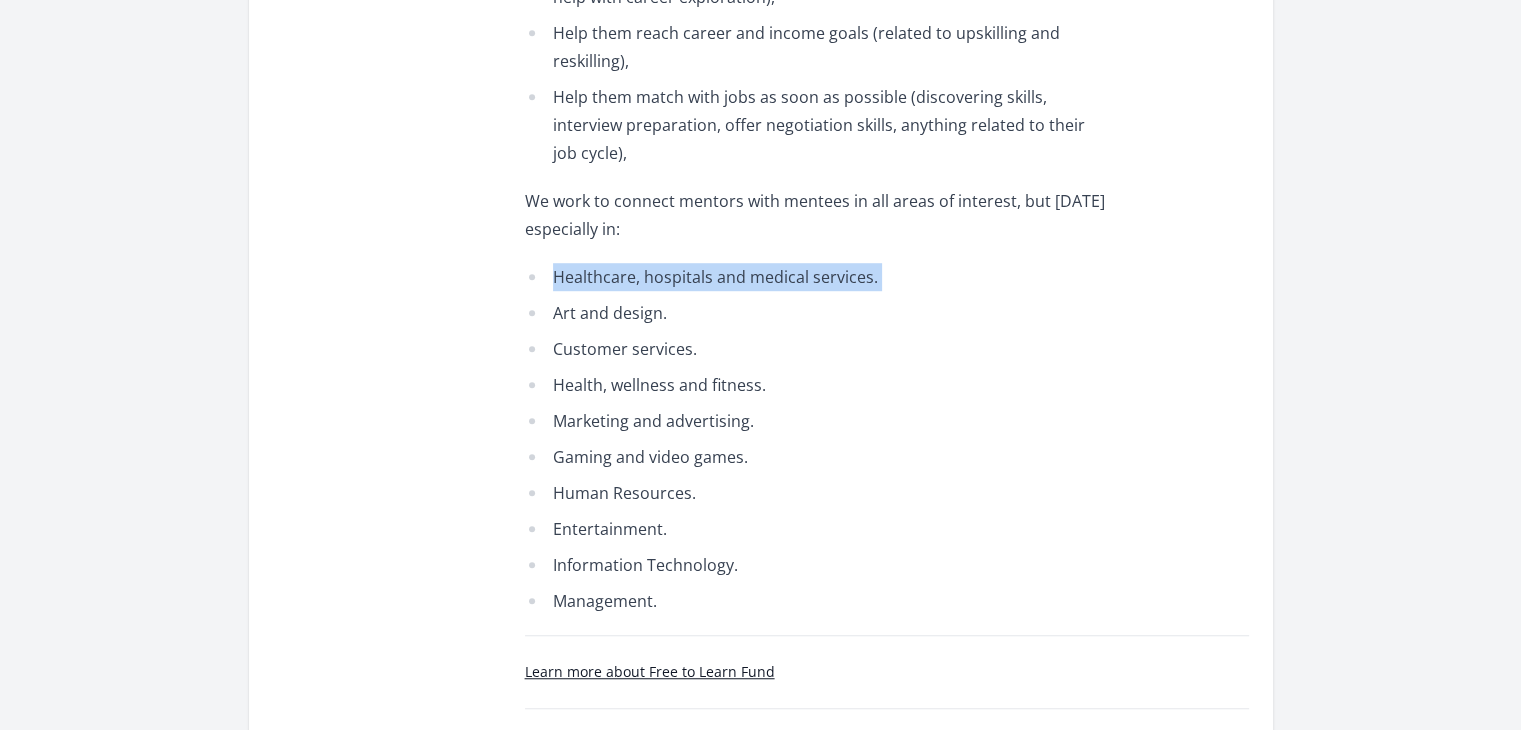 click on "Healthcare, hospitals and medical services." at bounding box center [817, 277] 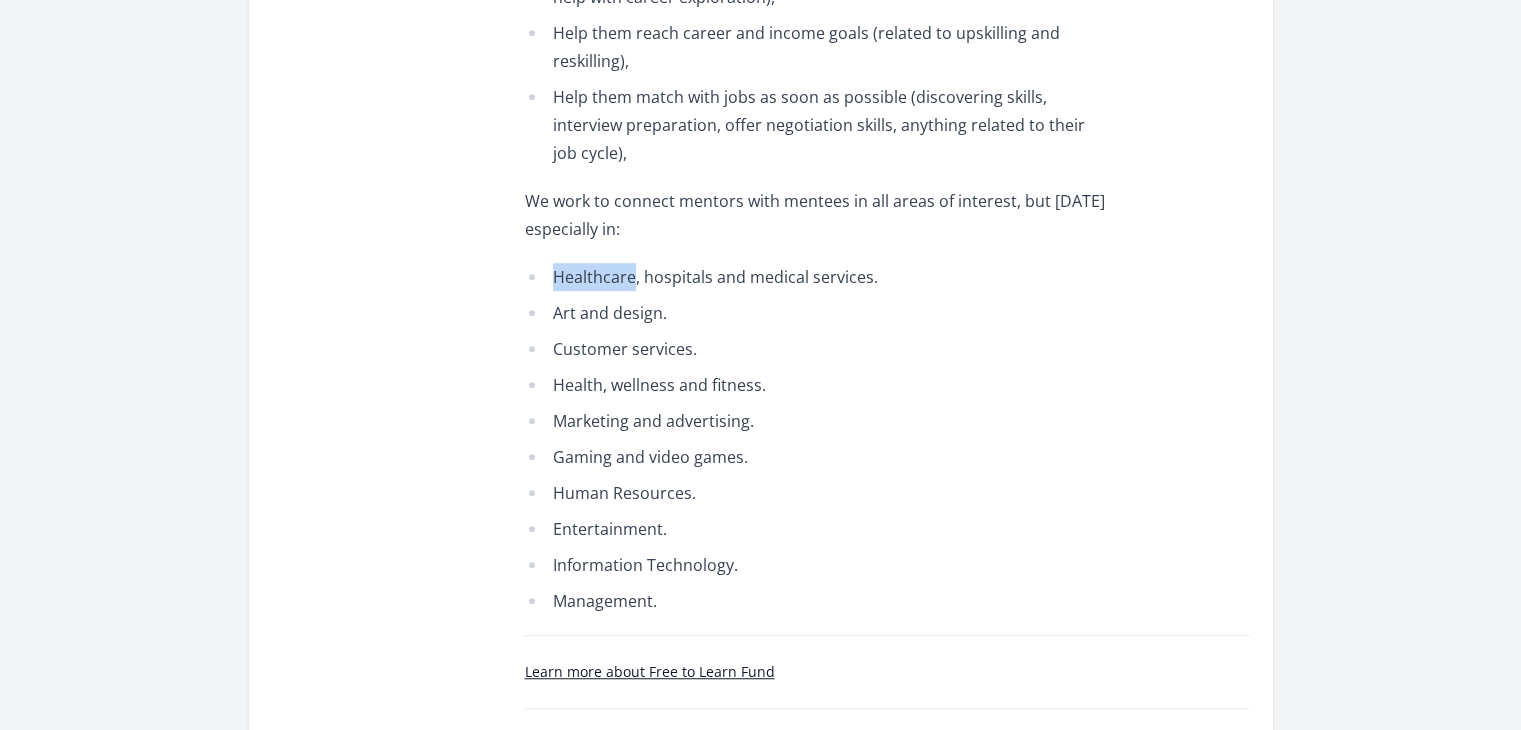 click on "Healthcare, hospitals and medical services." at bounding box center (817, 277) 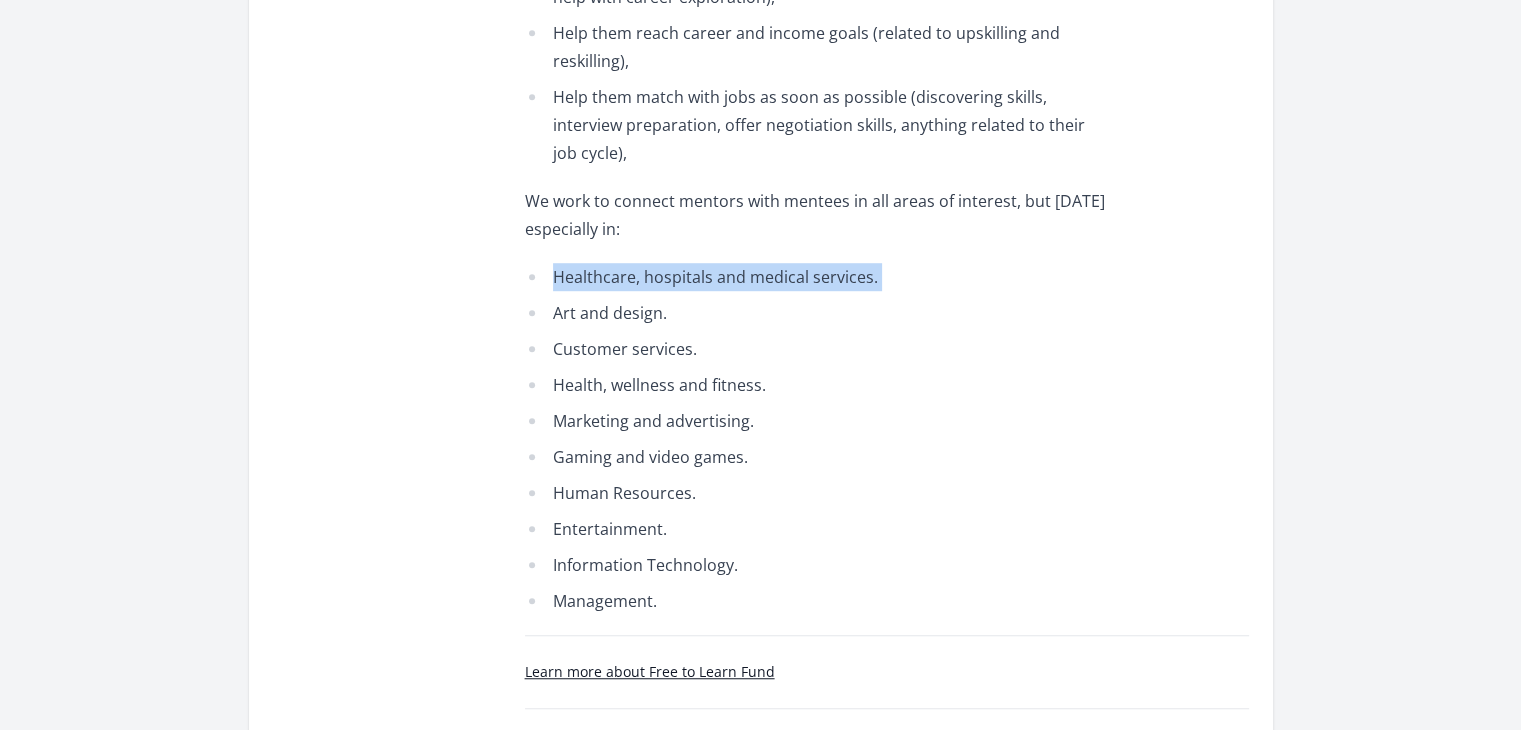click on "Healthcare, hospitals and medical services." at bounding box center [817, 277] 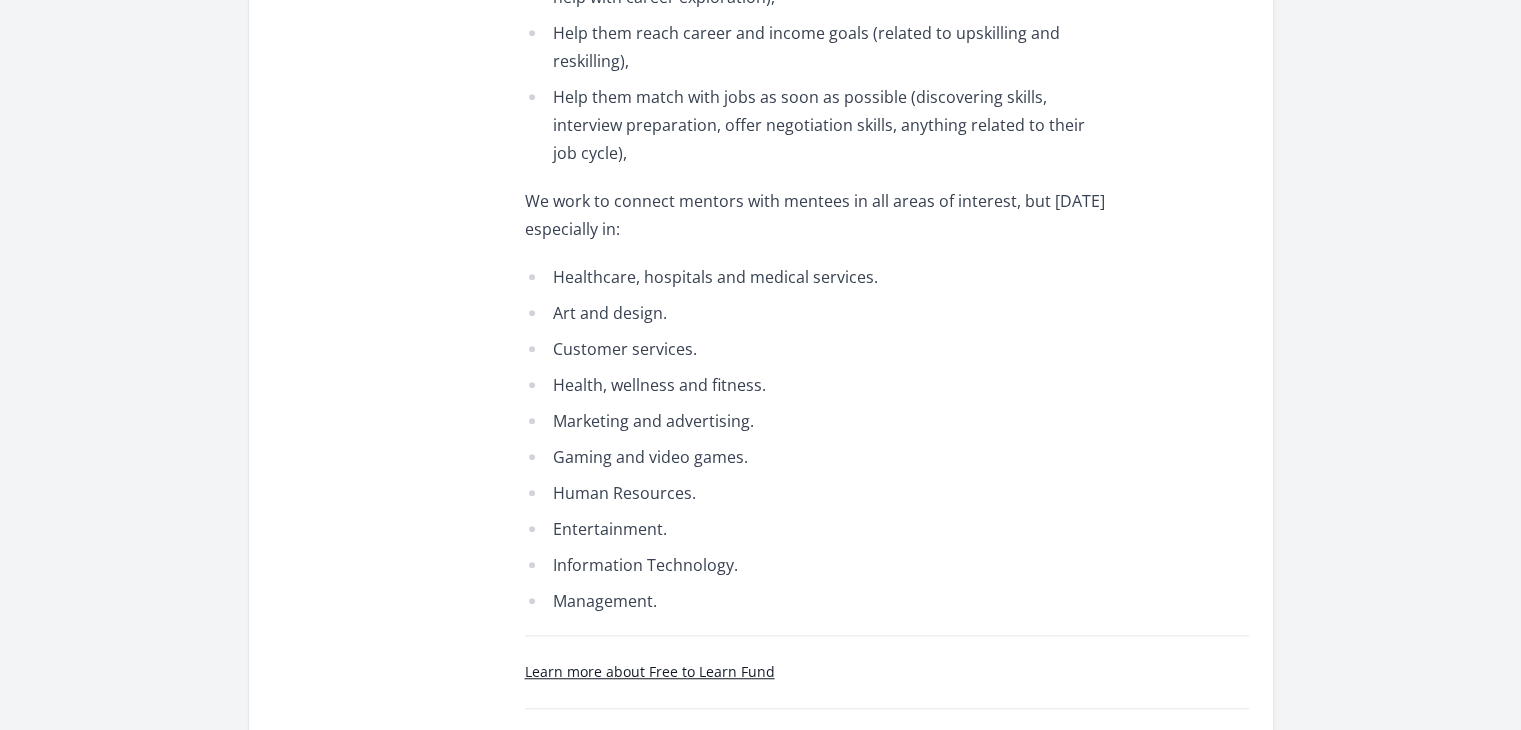 click on "Healthcare, hospitals and medical services. Art and design. Customer services. Health, wellness and fitness. Marketing and advertising. Gaming and video games. Human Resources. Entertainment. Information Technology. Management." at bounding box center (817, 439) 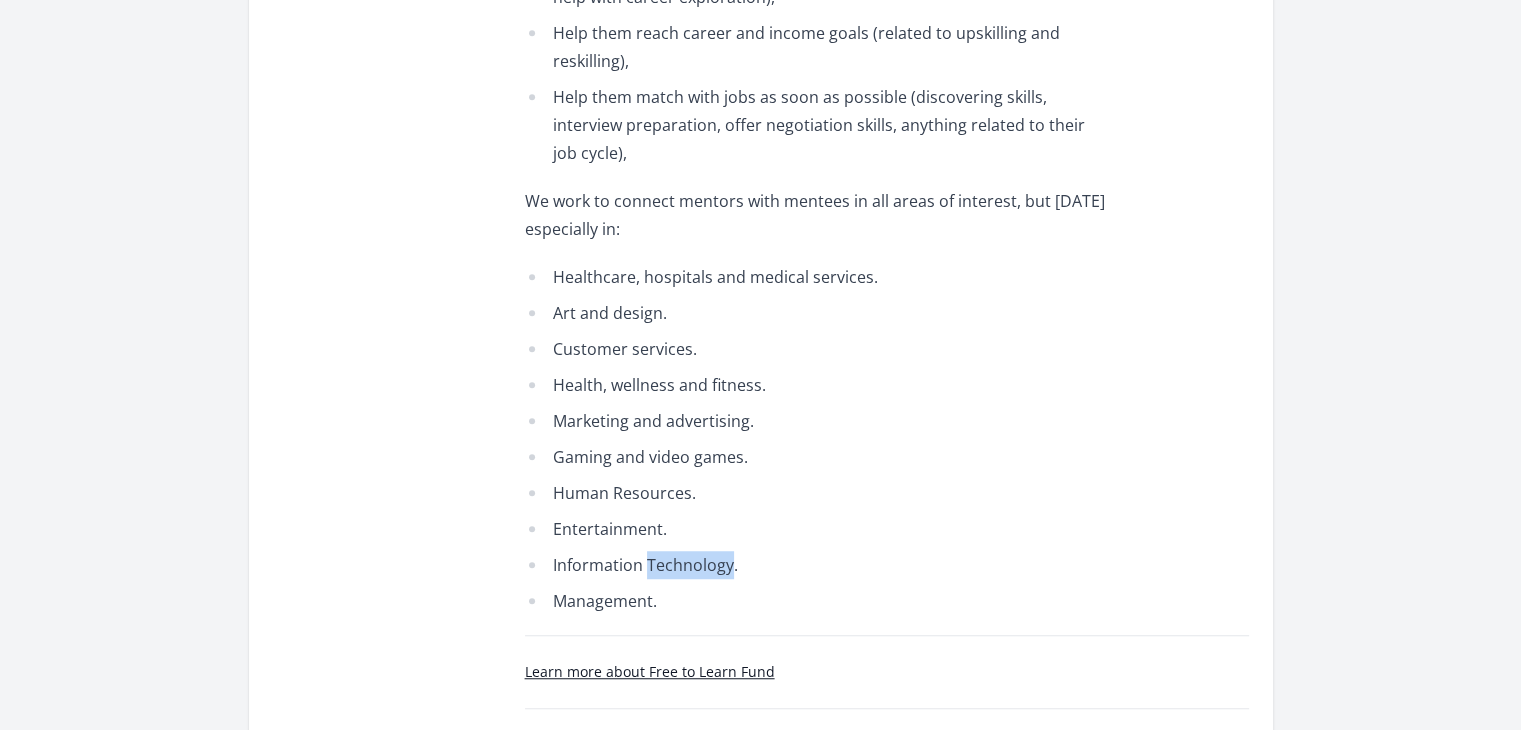click on "Healthcare, hospitals and medical services. Art and design. Customer services. Health, wellness and fitness. Marketing and advertising. Gaming and video games. Human Resources. Entertainment. Information Technology. Management." at bounding box center (817, 439) 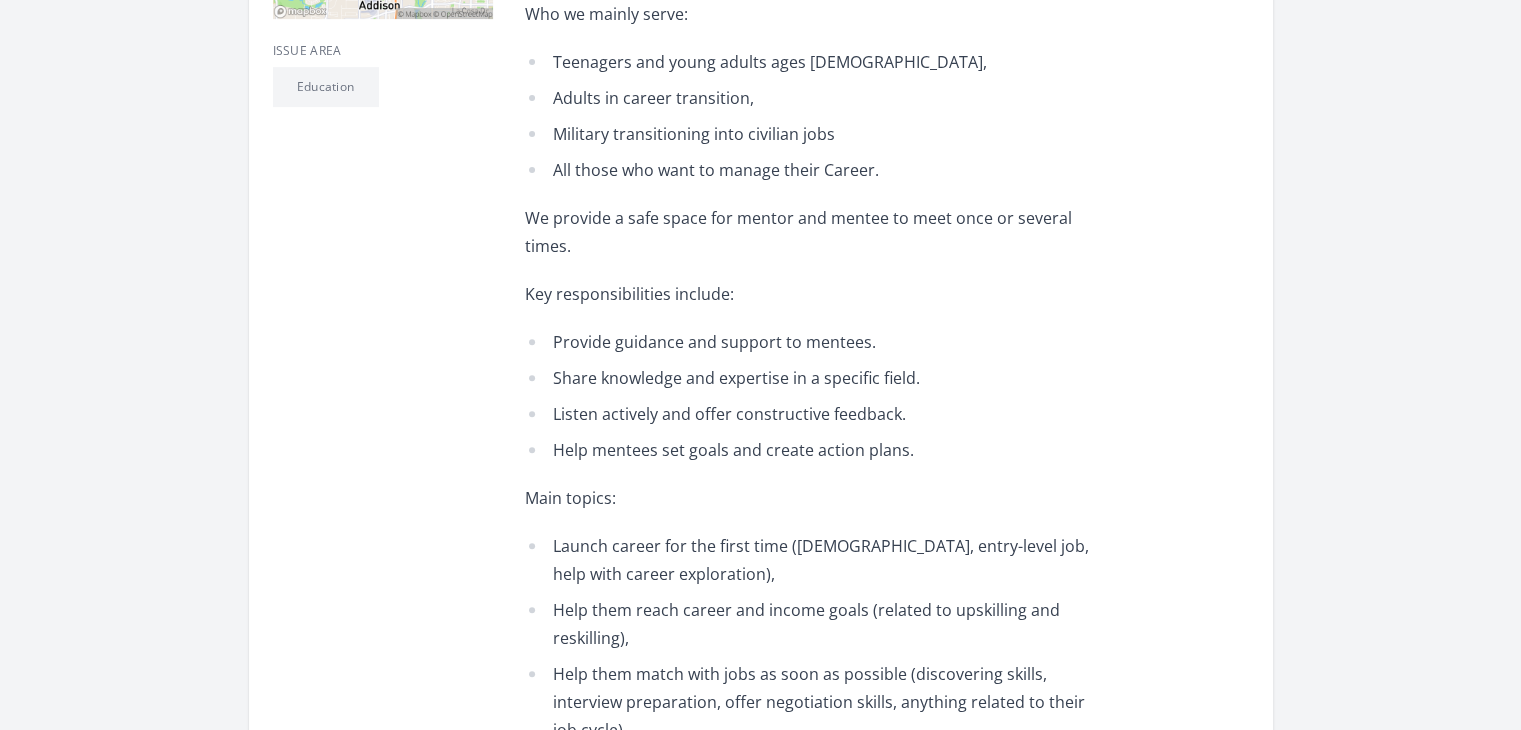 click on "Provide guidance and support to mentees. Share knowledge and expertise in a specific field. Listen actively and offer constructive feedback. Help mentees set goals and create action plans." at bounding box center [817, 396] 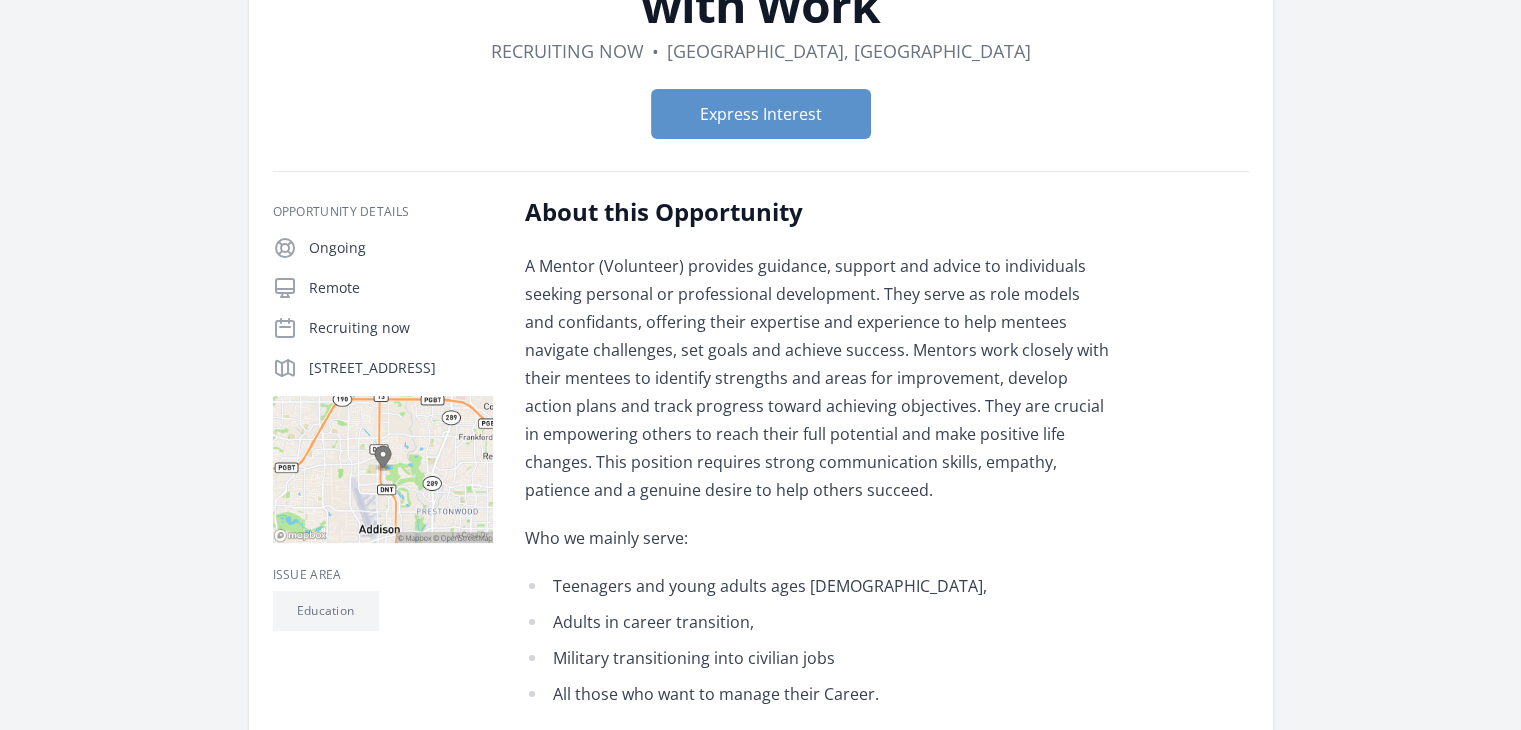 scroll, scrollTop: 0, scrollLeft: 0, axis: both 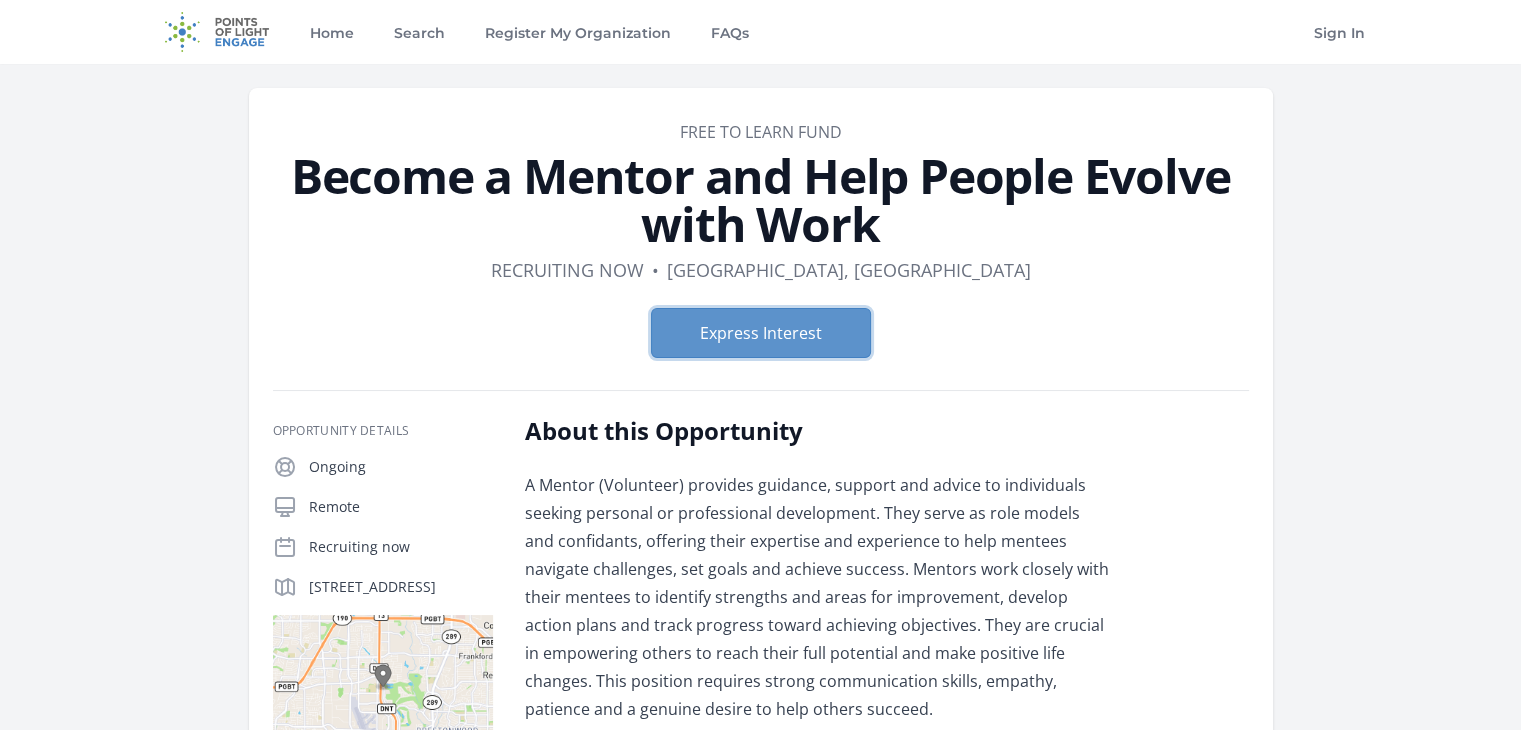 click on "Express Interest" at bounding box center [761, 333] 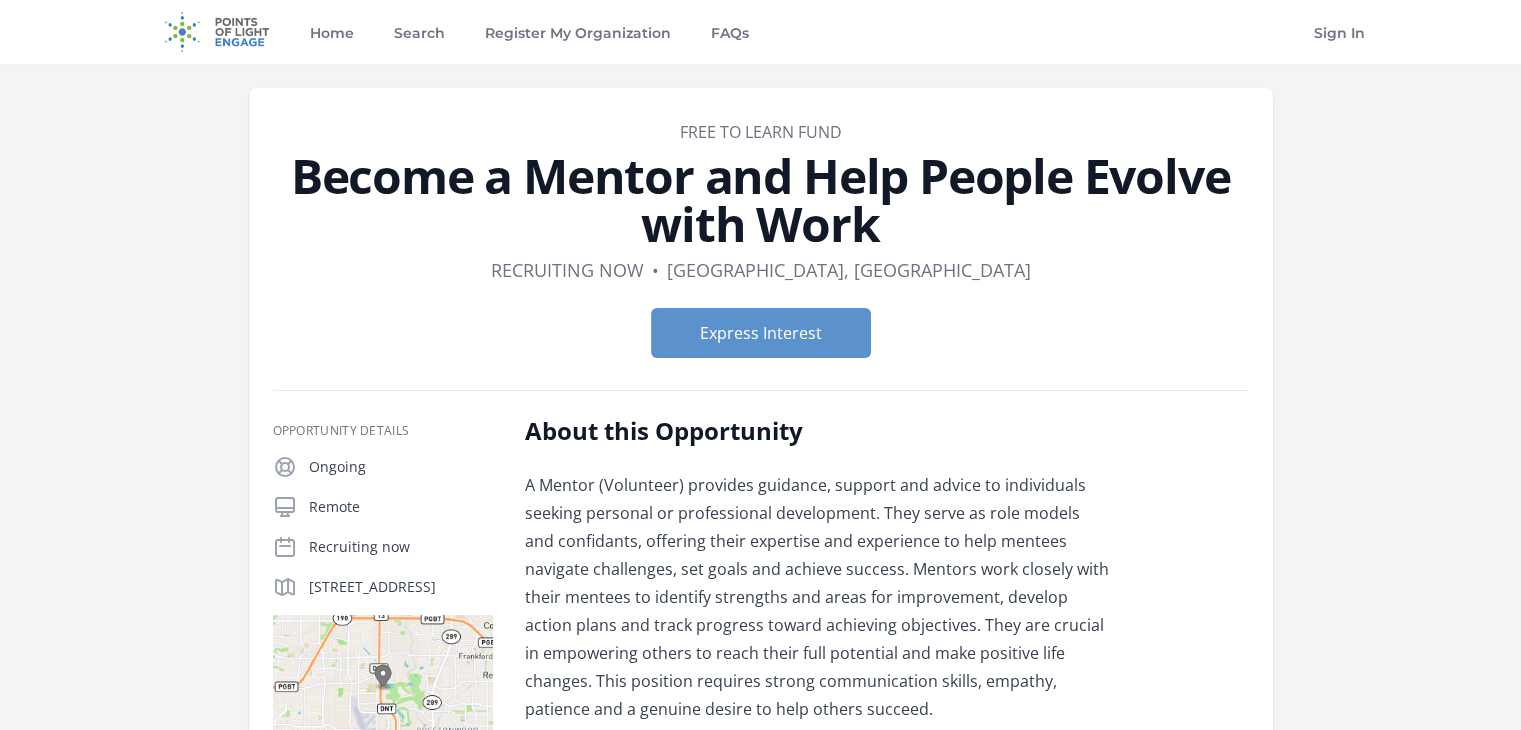 click on "About this Opportunity" at bounding box center (817, 431) 